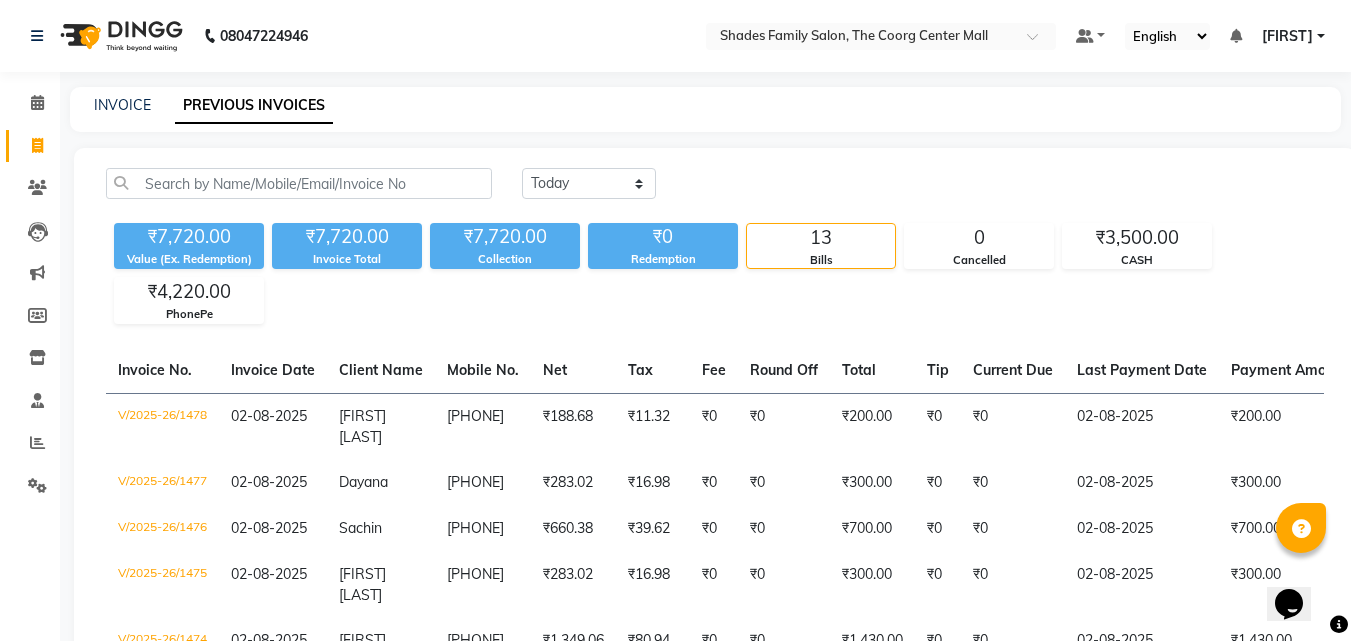 scroll, scrollTop: 0, scrollLeft: 0, axis: both 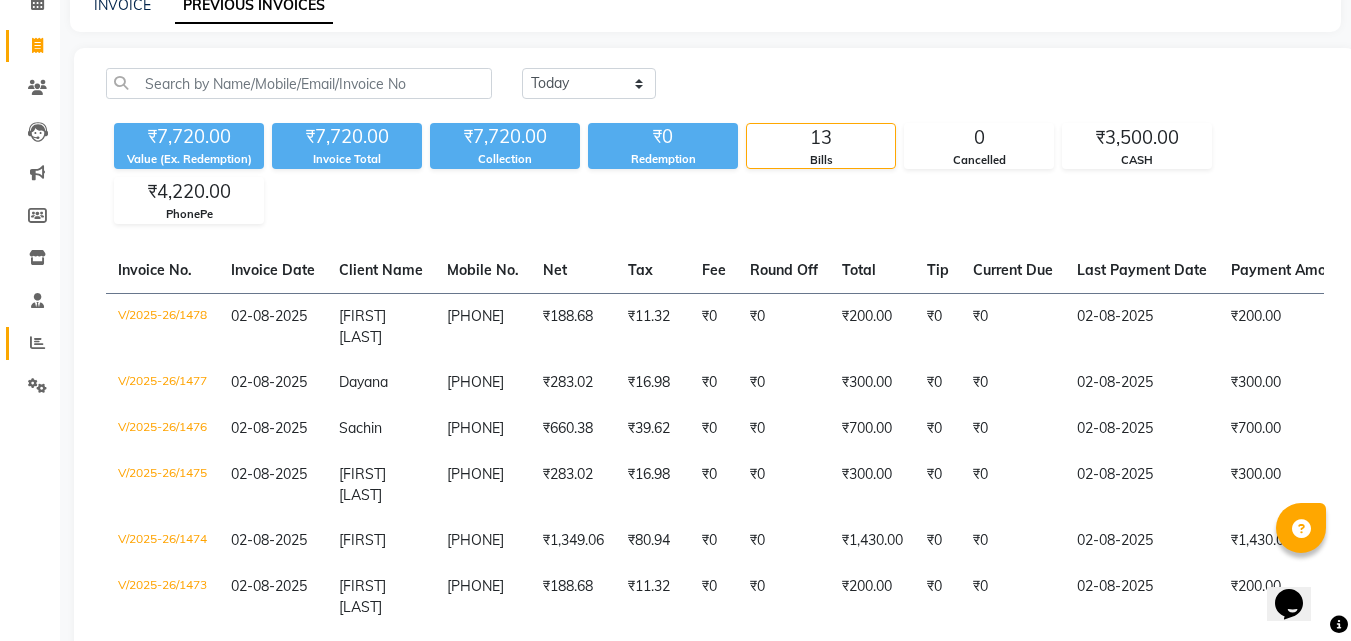 click on "Reports" 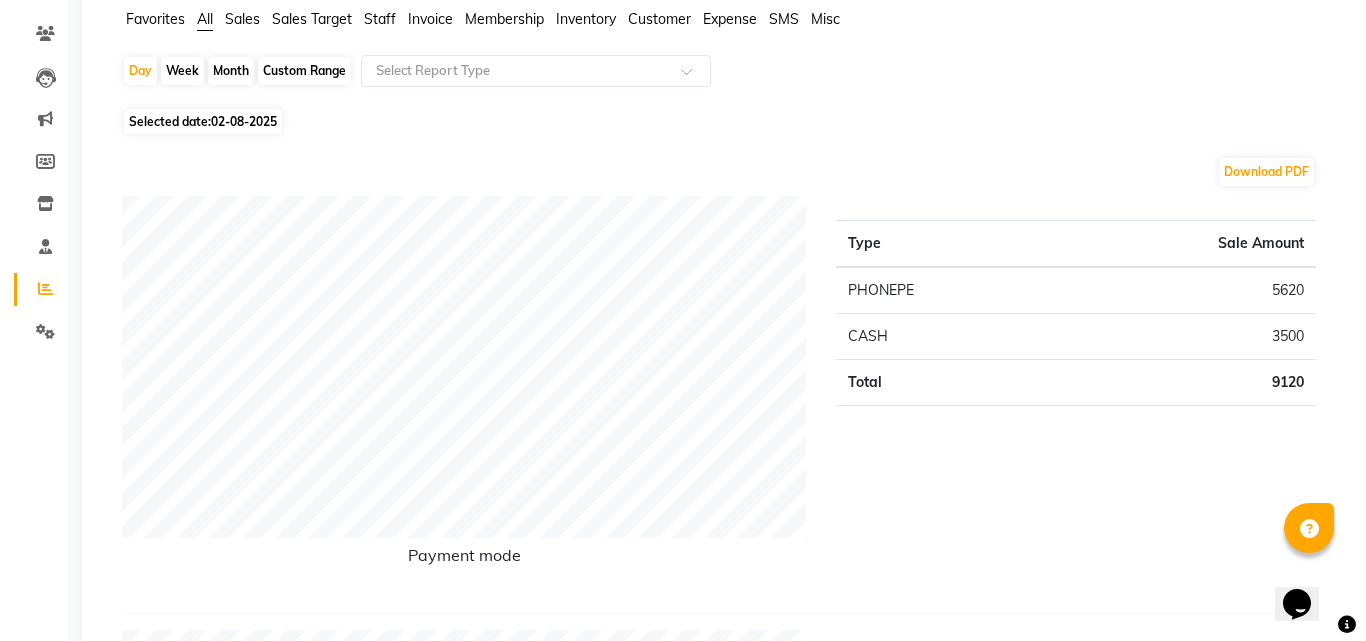 scroll, scrollTop: 0, scrollLeft: 0, axis: both 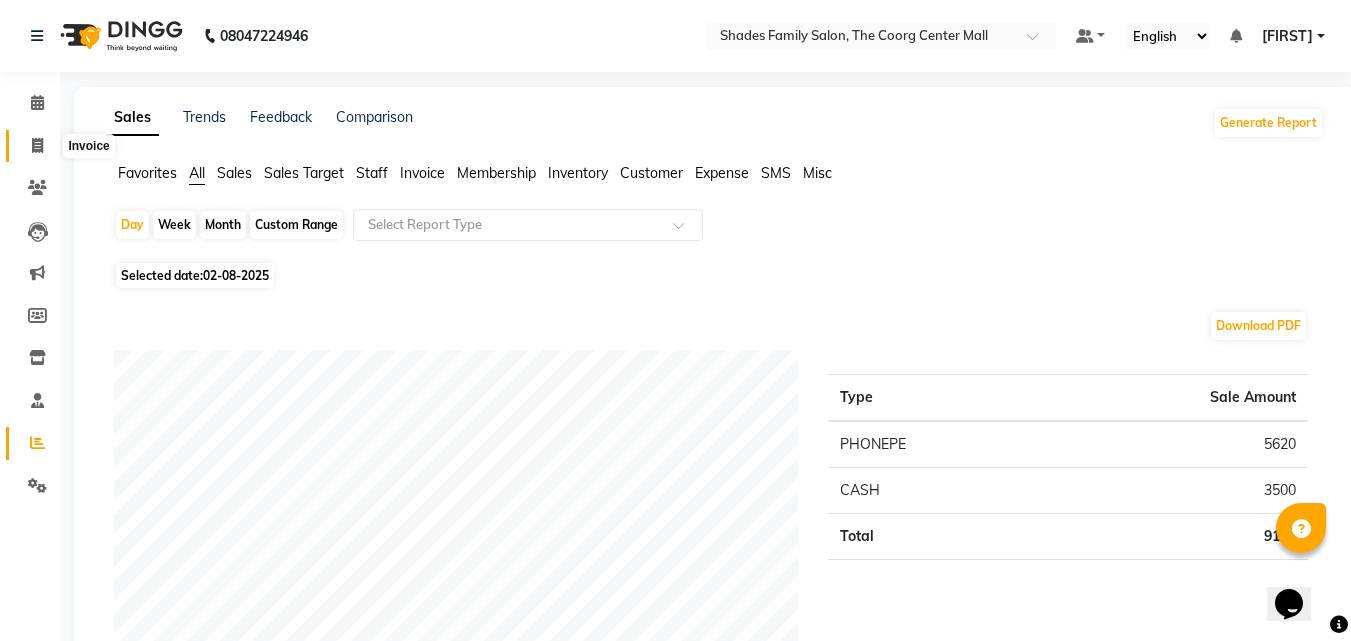 drag, startPoint x: 43, startPoint y: 142, endPoint x: 120, endPoint y: 18, distance: 145.96233 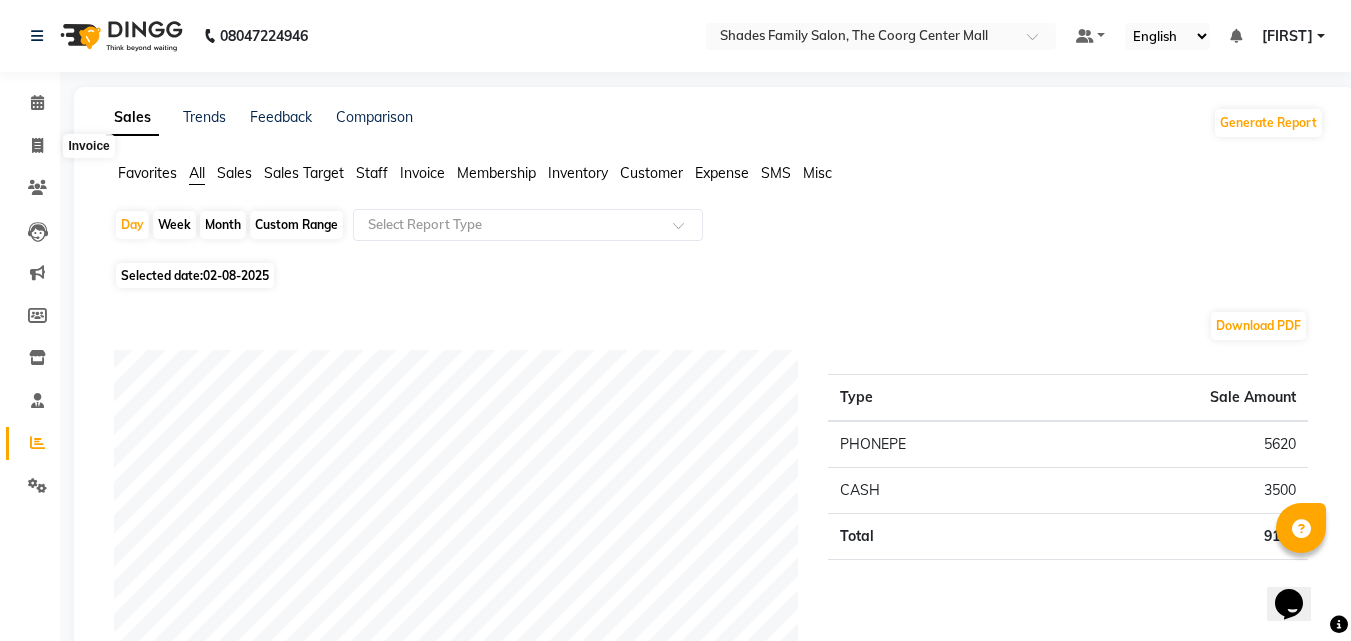 select on "service" 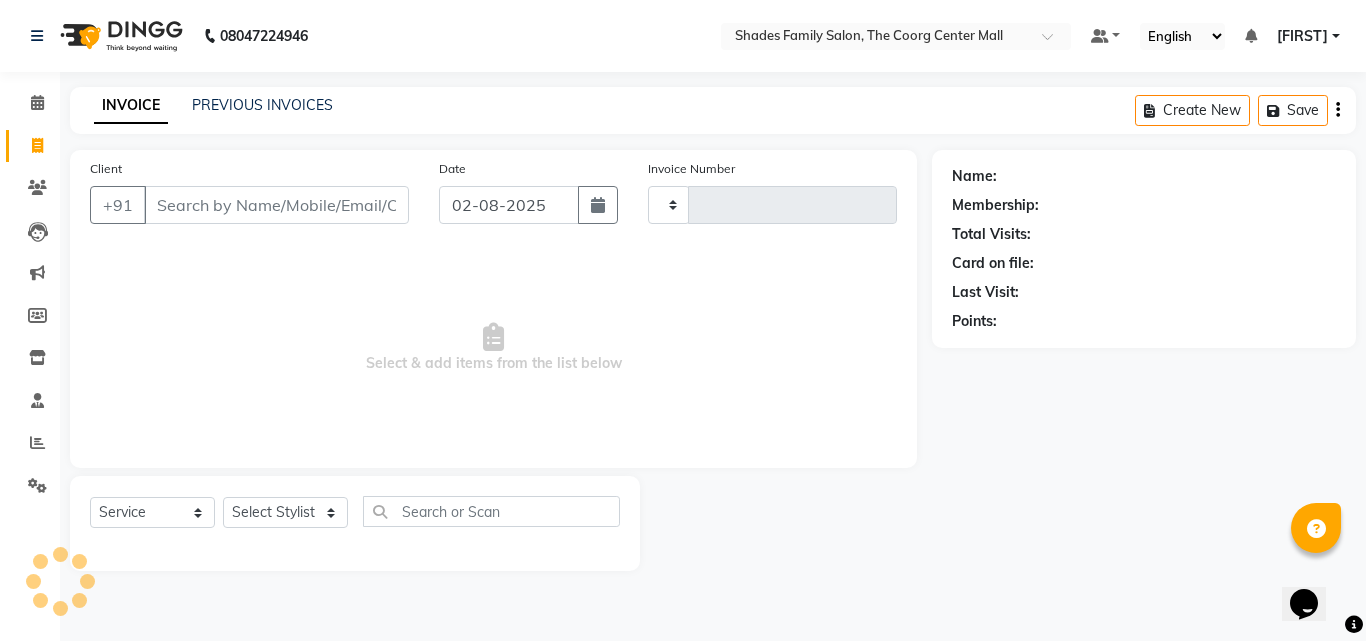 type on "1480" 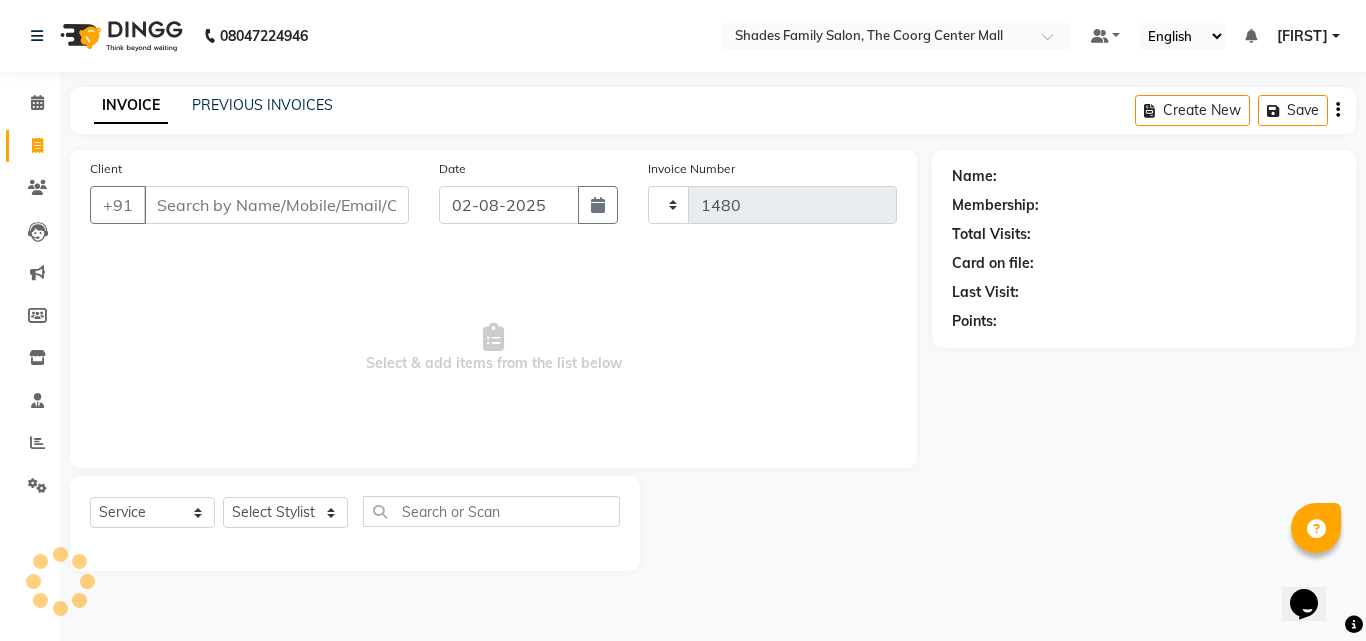 select on "7447" 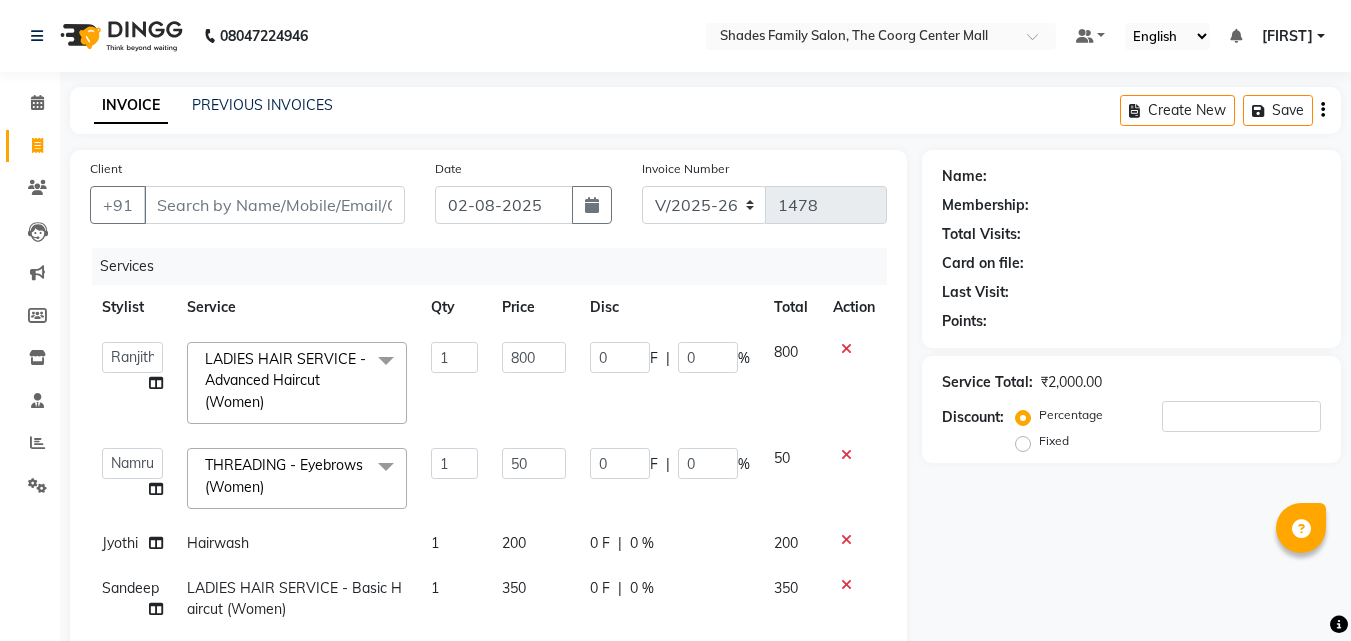 select on "7447" 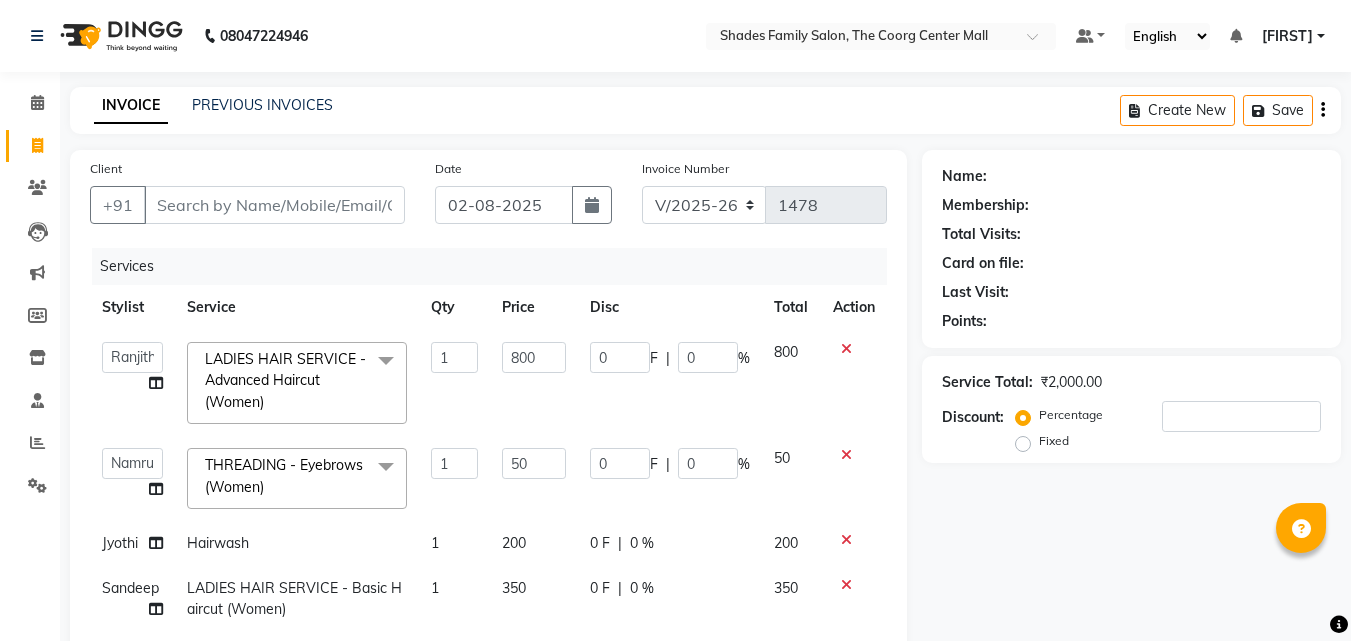 select on "83622" 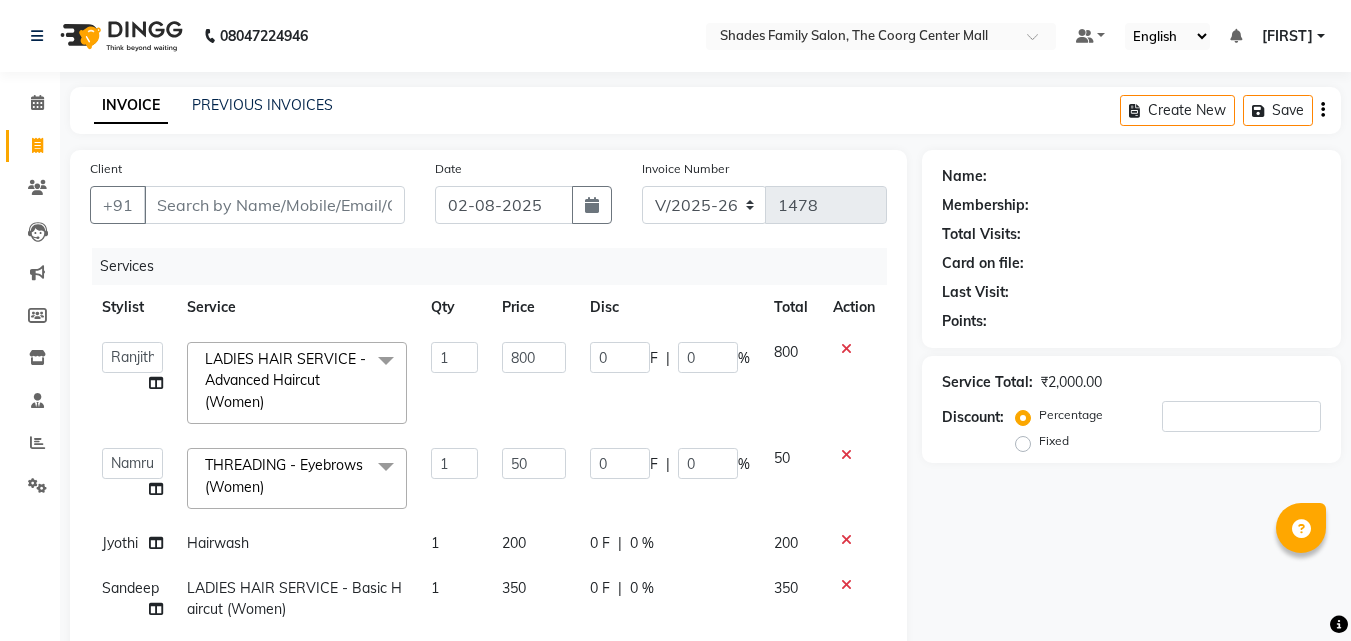 select on "65368" 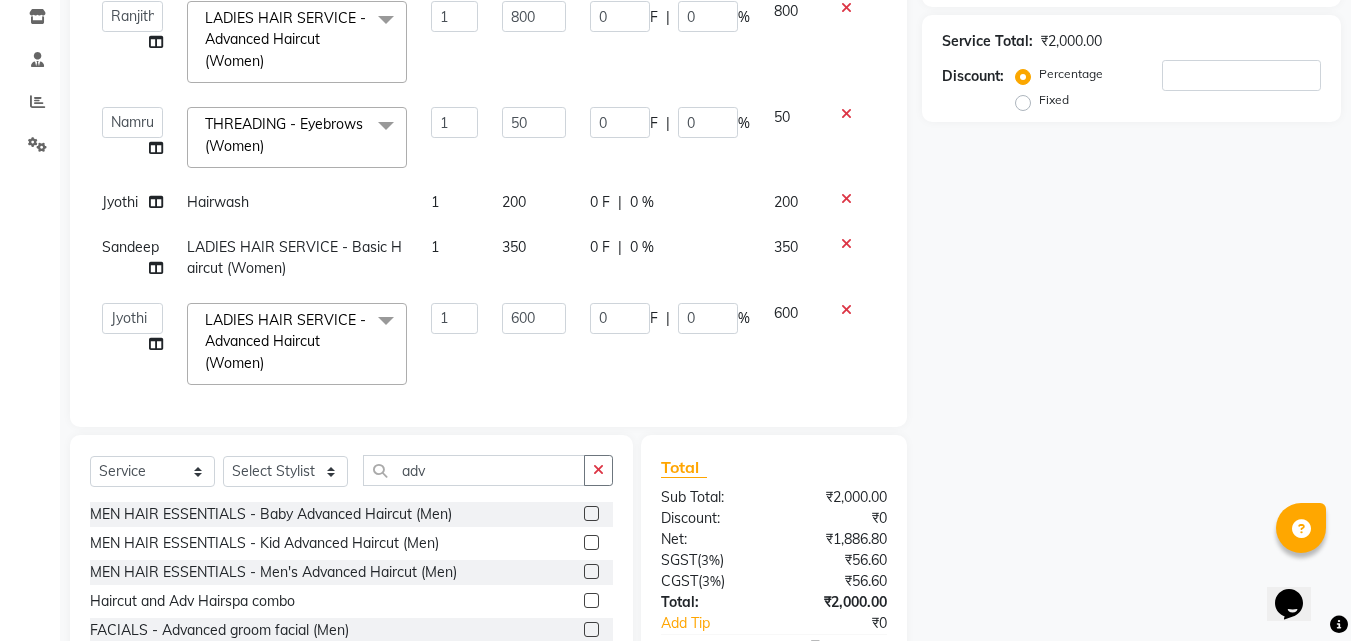 scroll, scrollTop: 0, scrollLeft: 0, axis: both 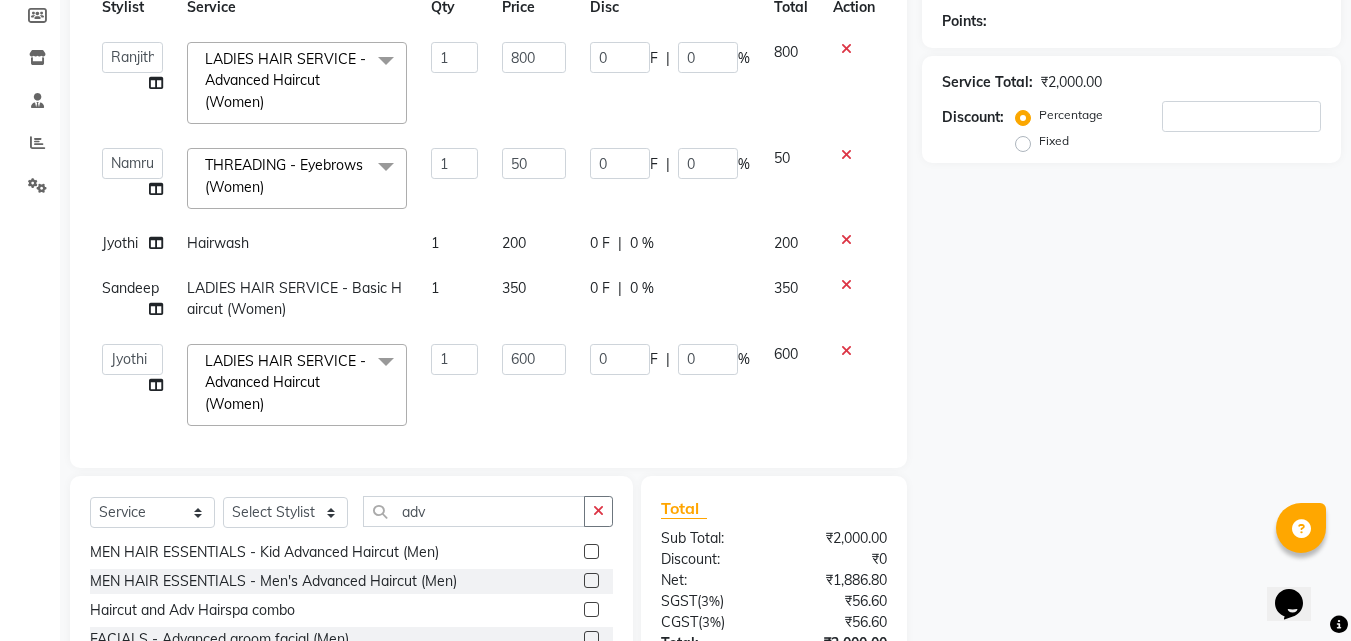 click 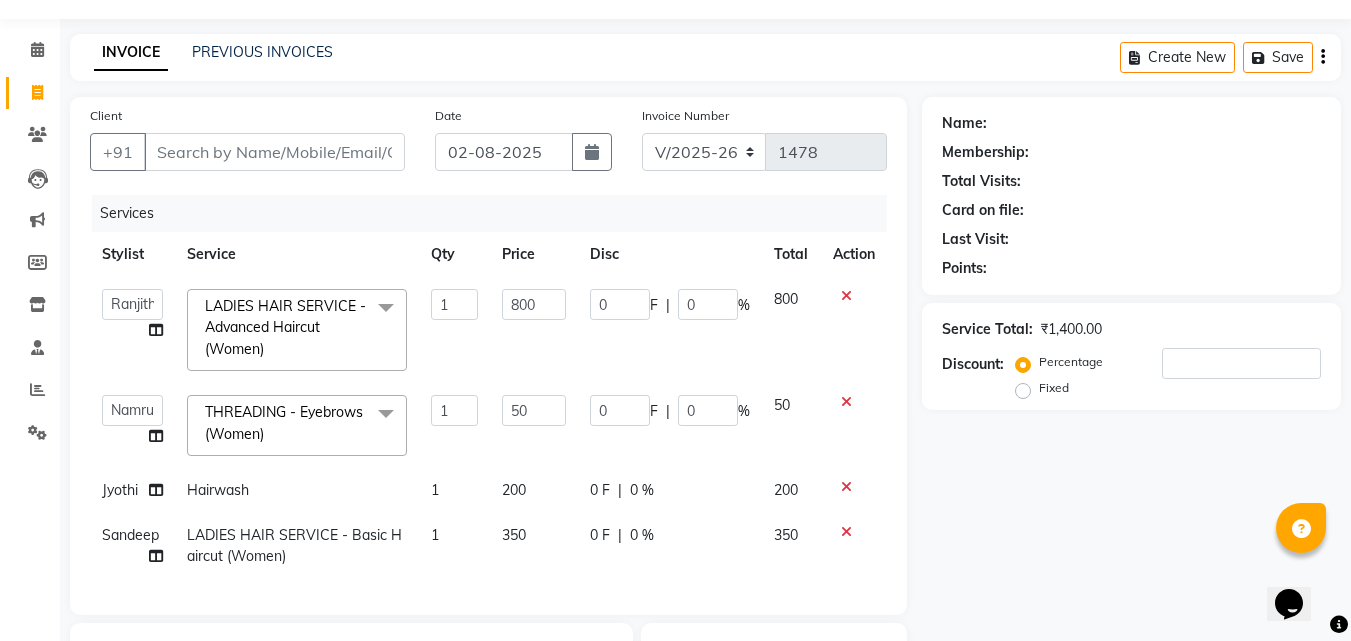 scroll, scrollTop: 0, scrollLeft: 0, axis: both 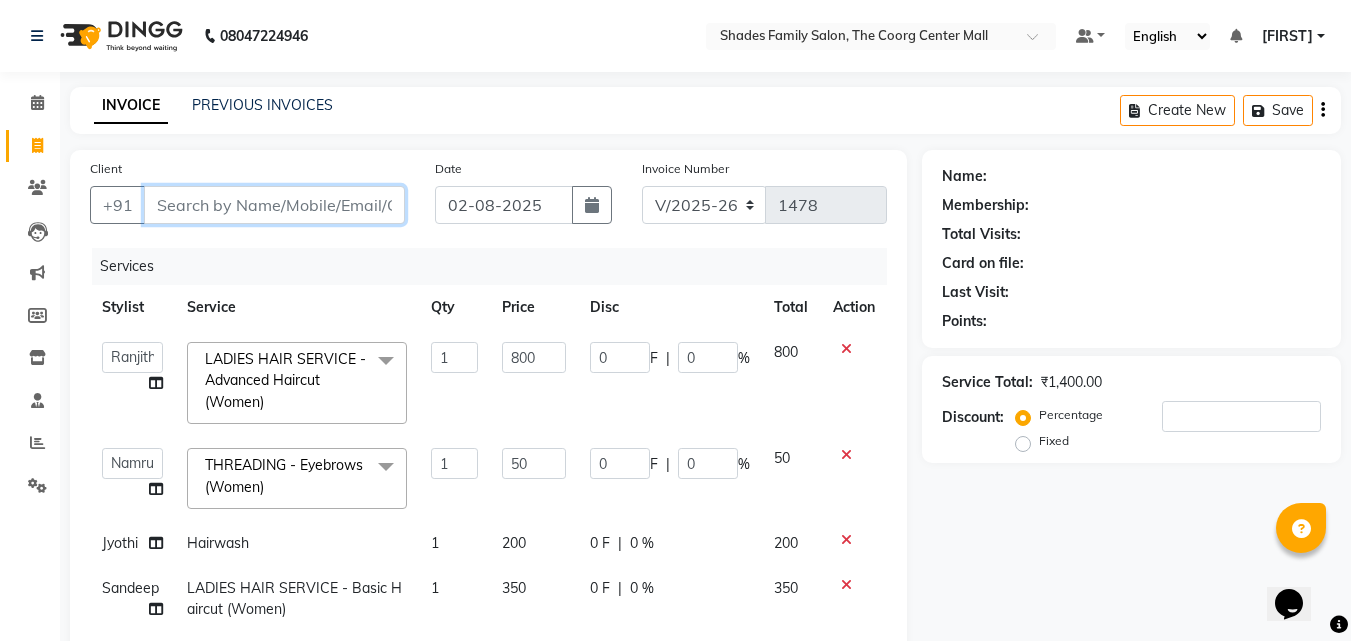 click on "Client" at bounding box center [274, 205] 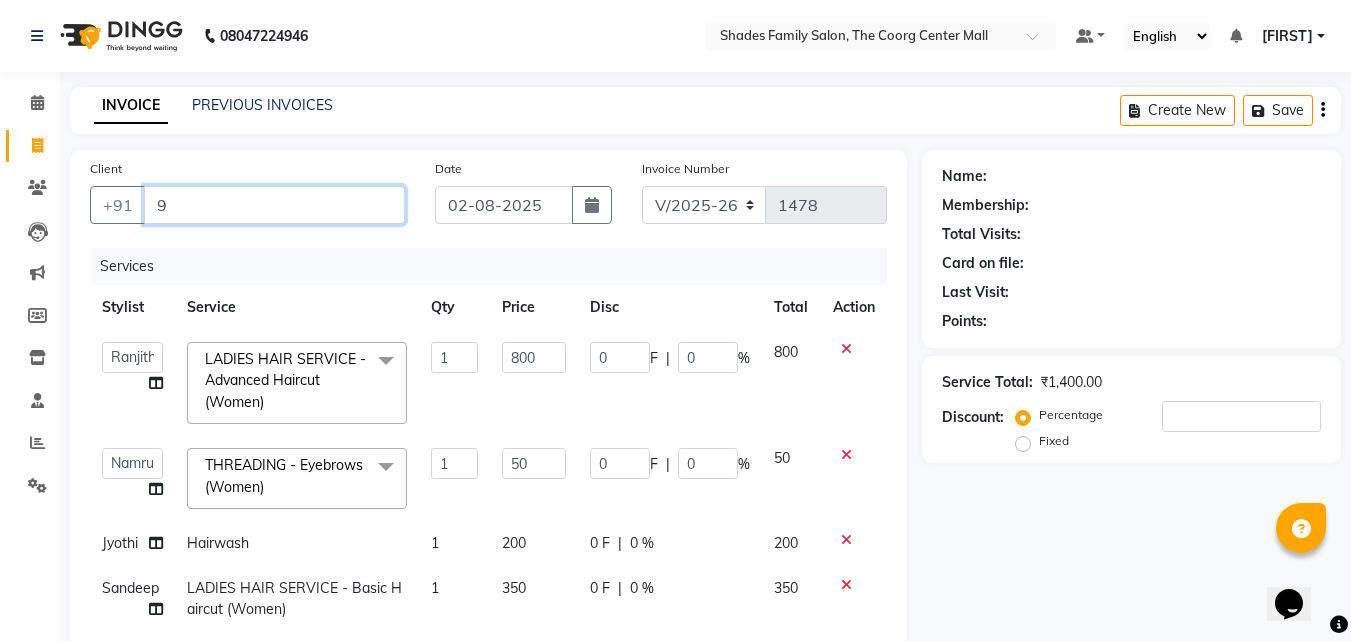 type on "0" 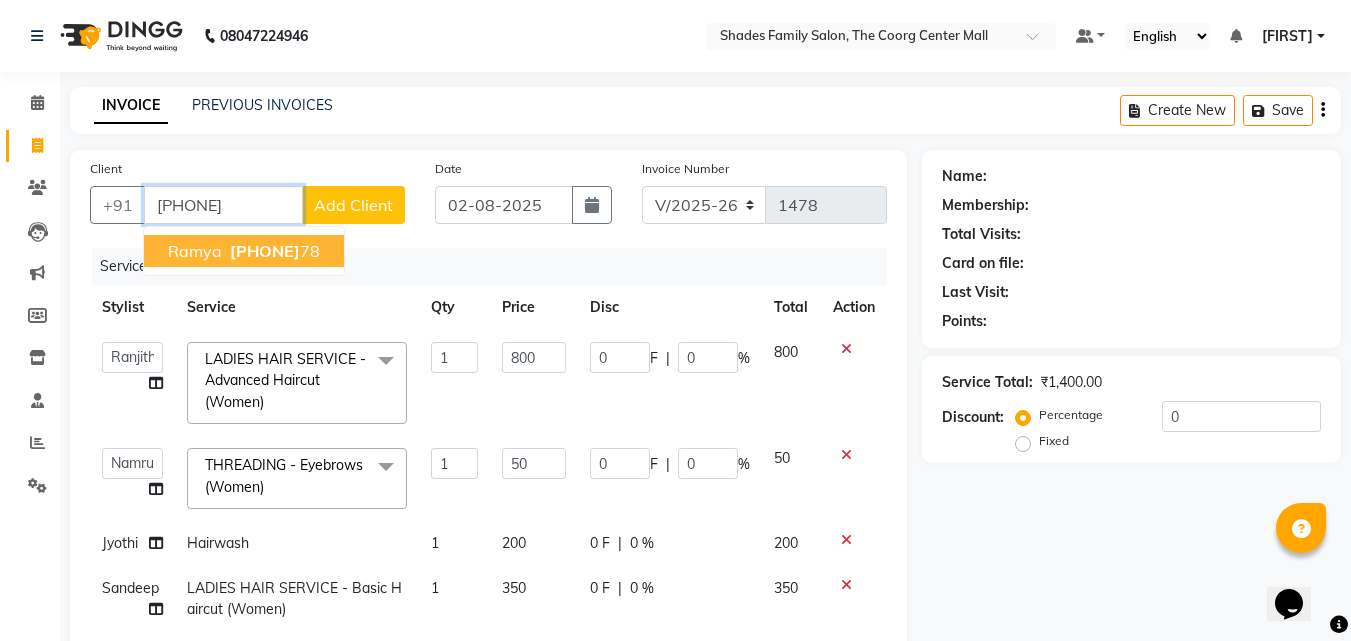 click on "[PHONE]" at bounding box center [273, 251] 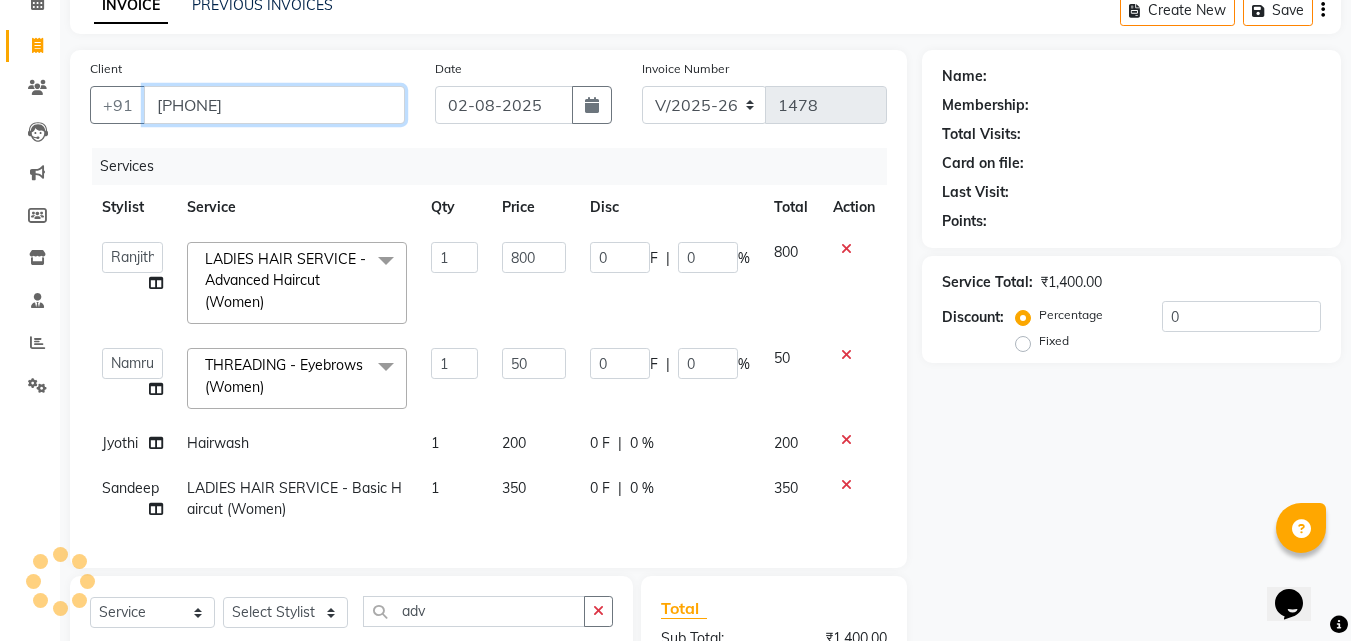 type on "[PHONE]" 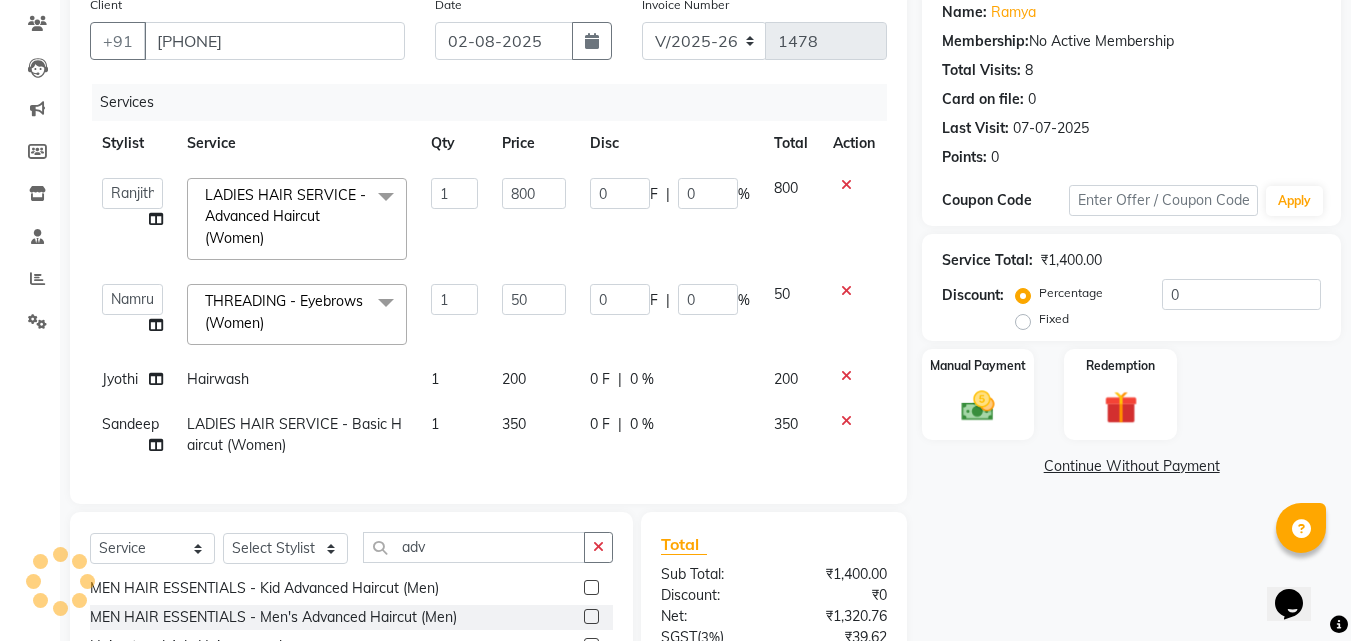 scroll, scrollTop: 200, scrollLeft: 0, axis: vertical 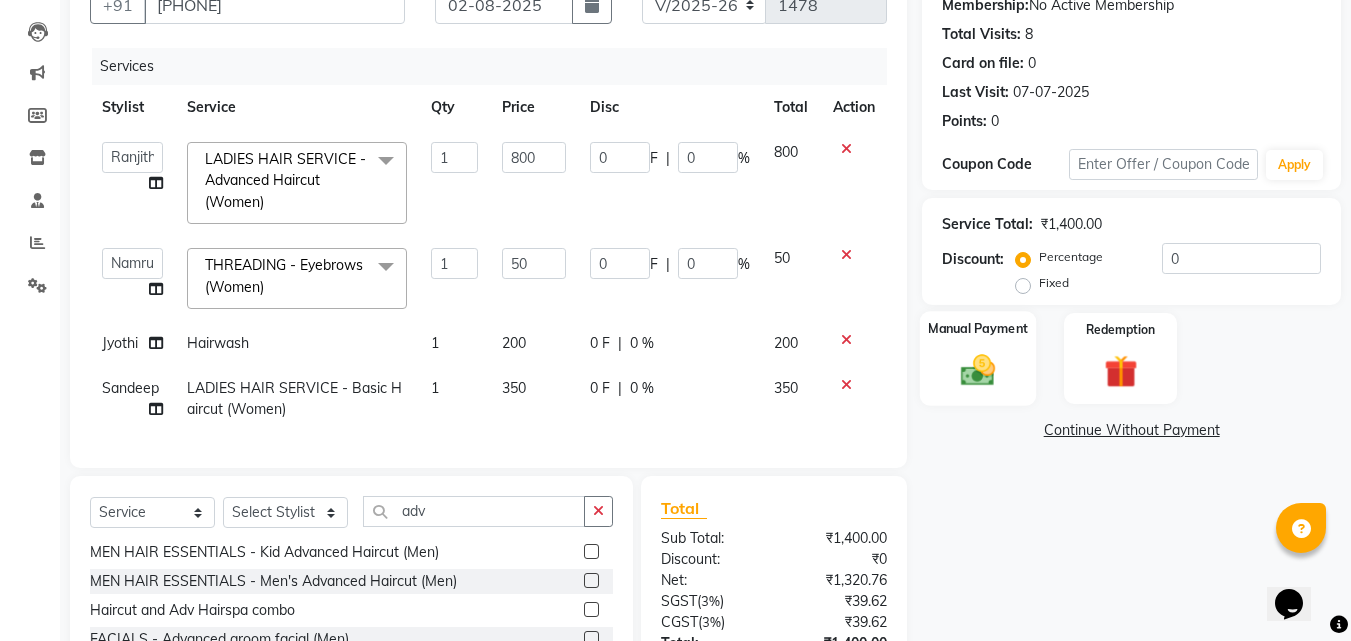 click 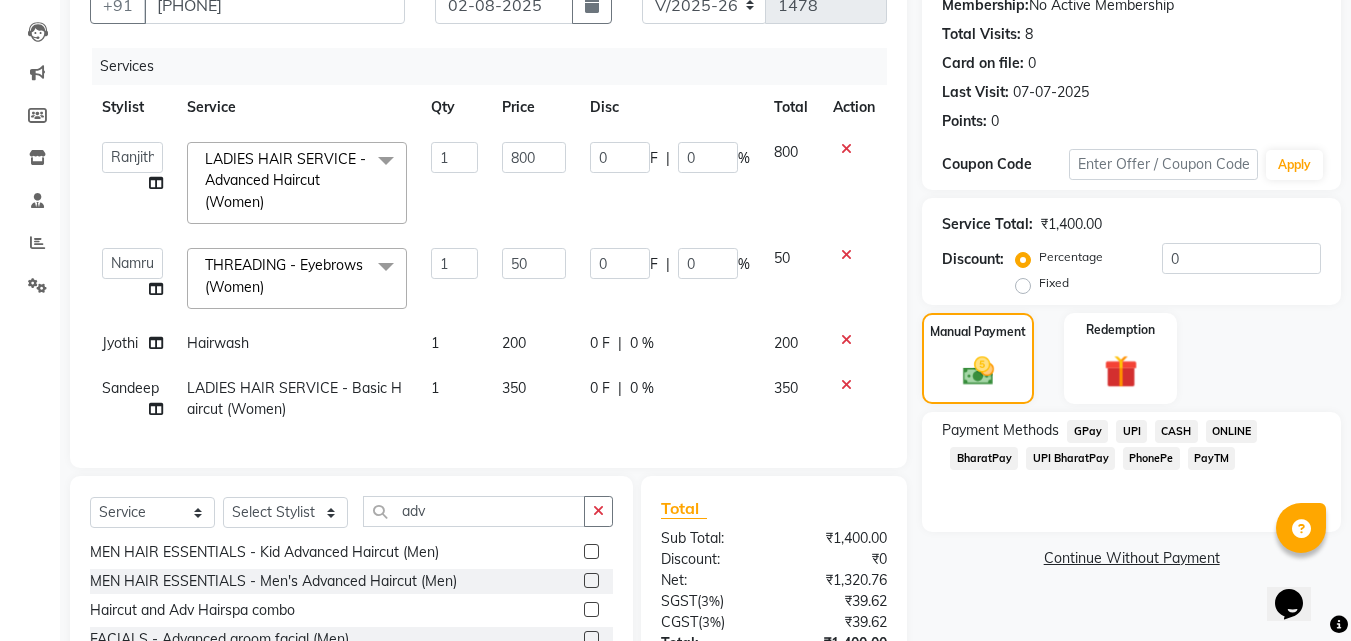 click on "PhonePe" 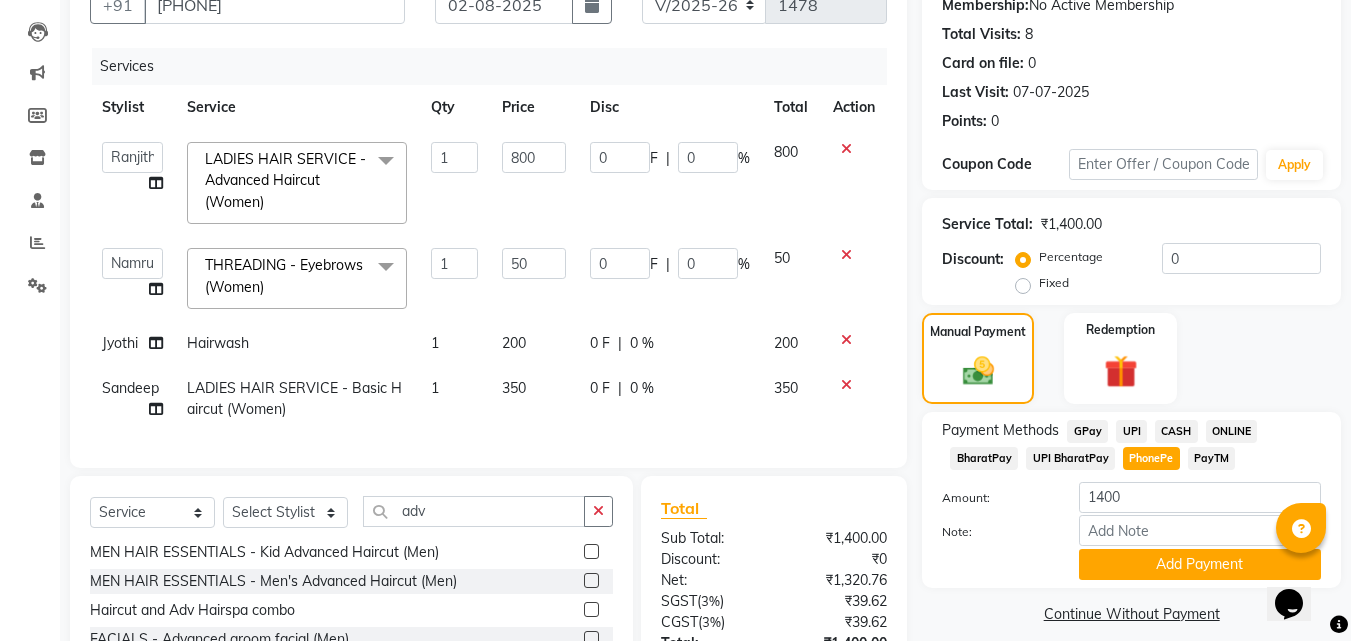 scroll, scrollTop: 300, scrollLeft: 0, axis: vertical 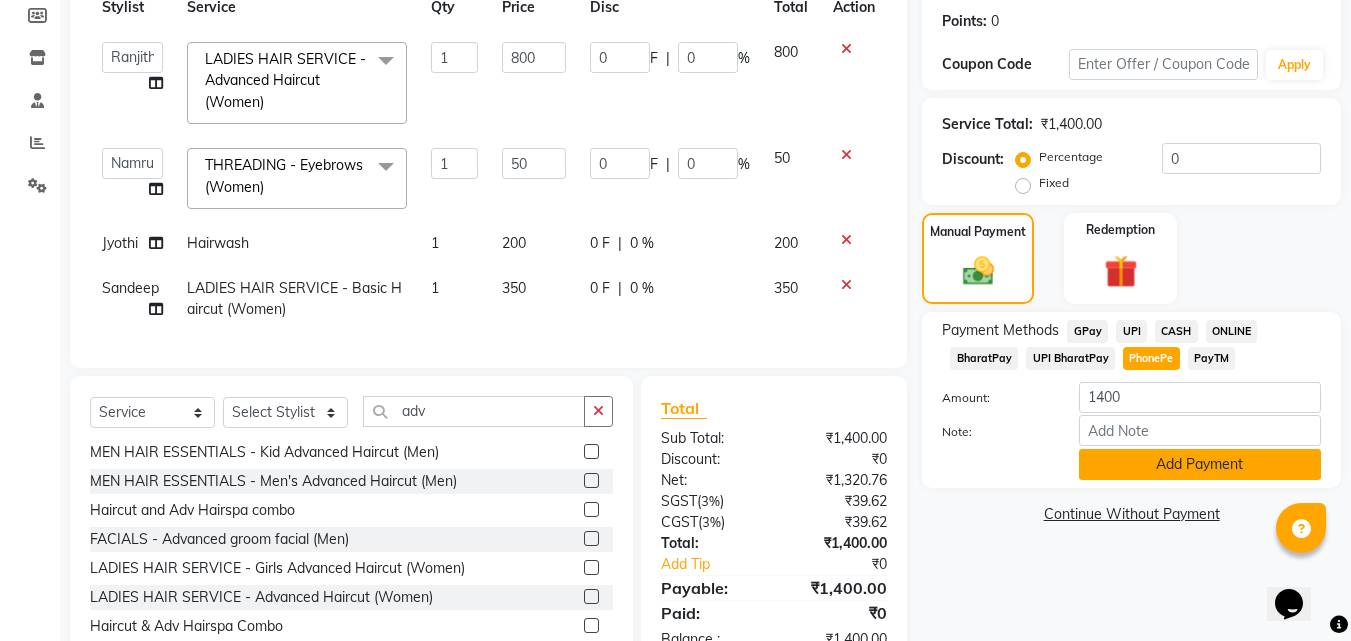 click on "Add Payment" 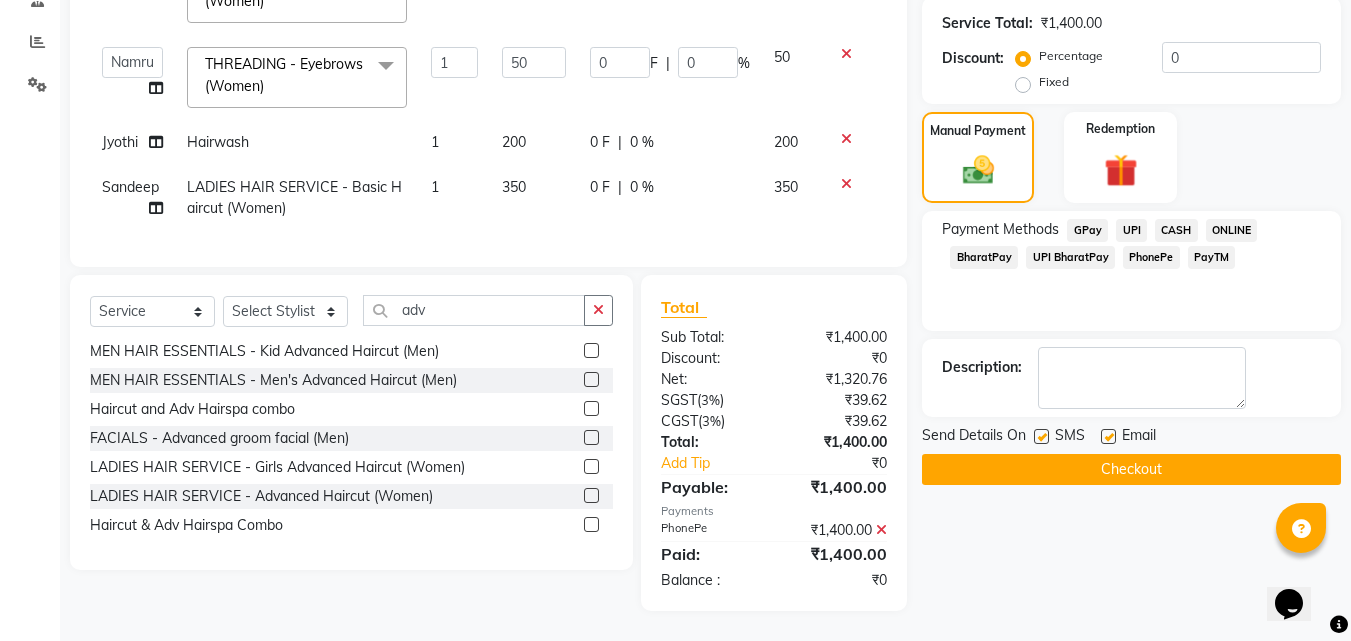scroll, scrollTop: 416, scrollLeft: 0, axis: vertical 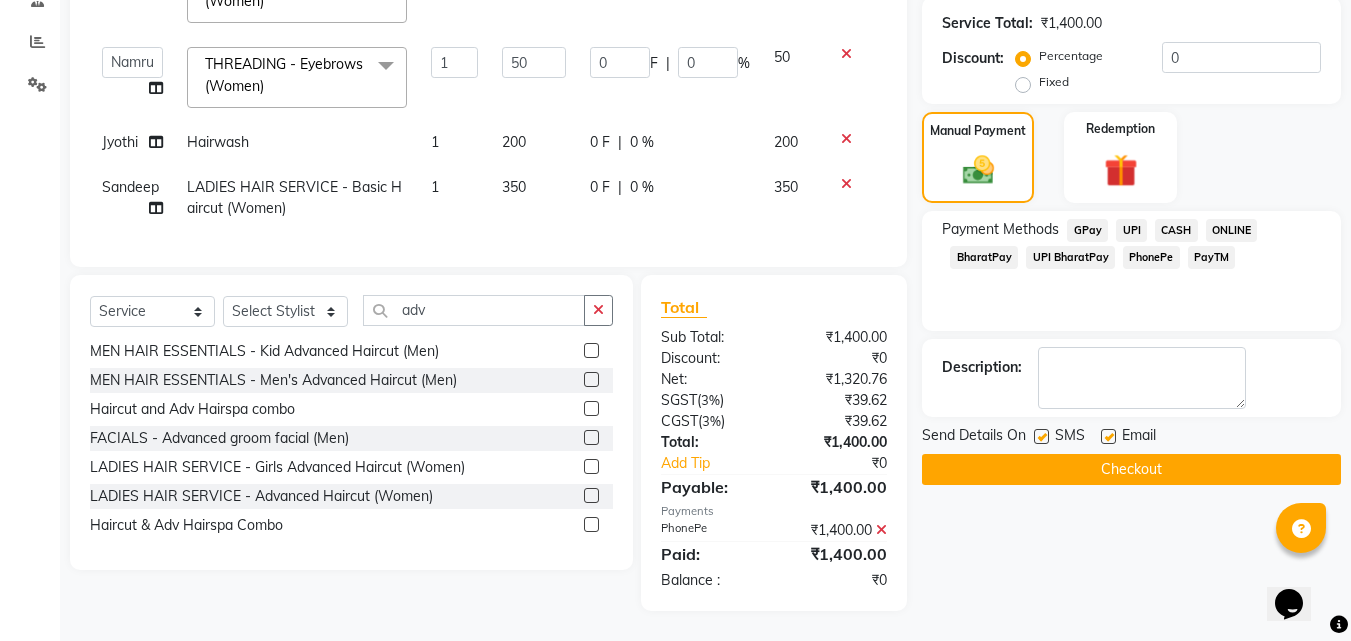 click on "Checkout" 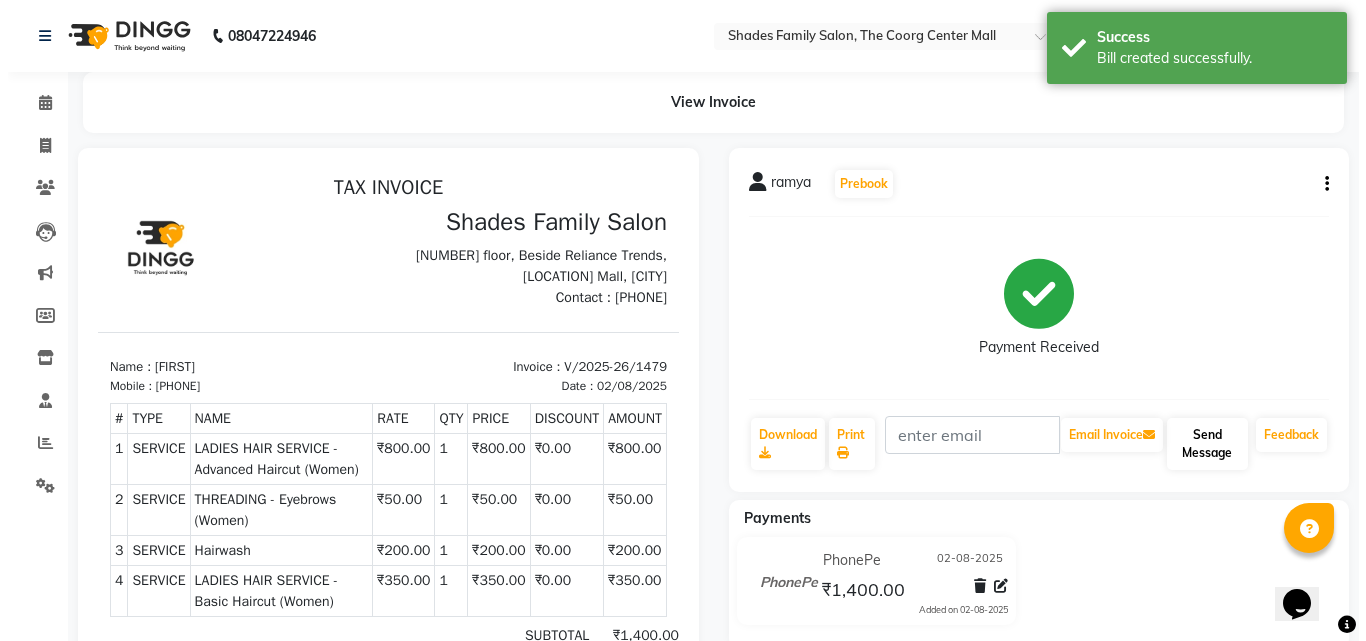 scroll, scrollTop: 0, scrollLeft: 0, axis: both 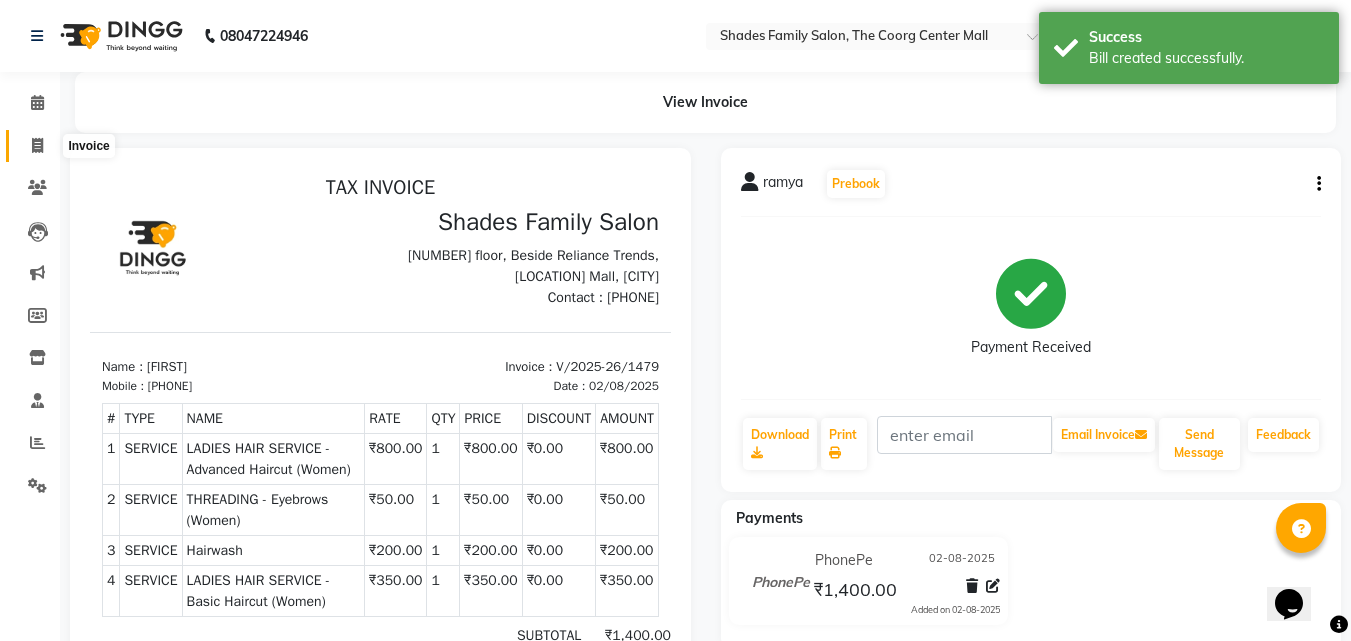 click 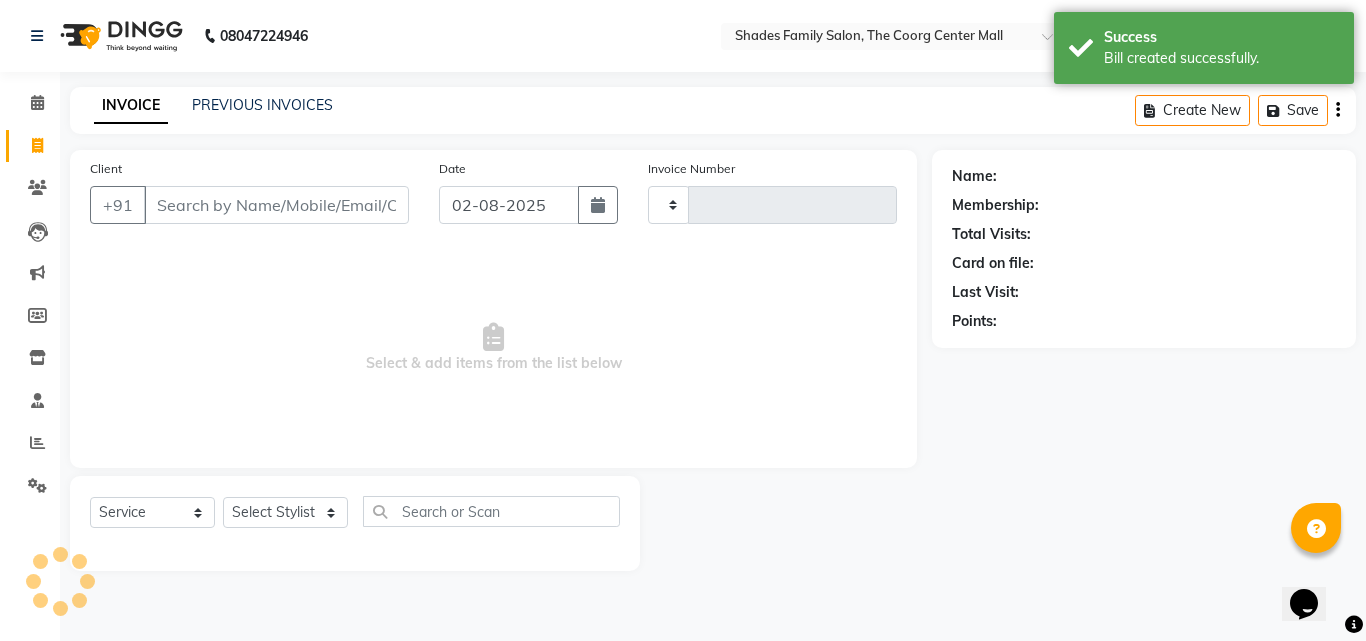 type on "1480" 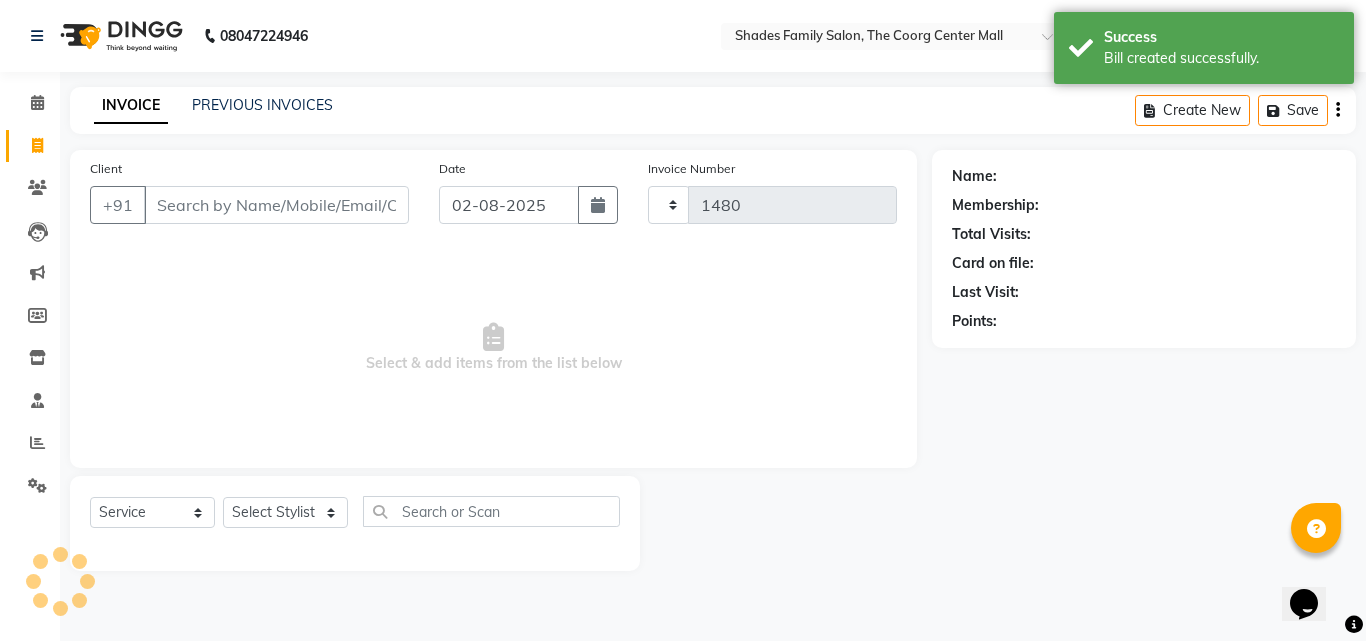 select on "7447" 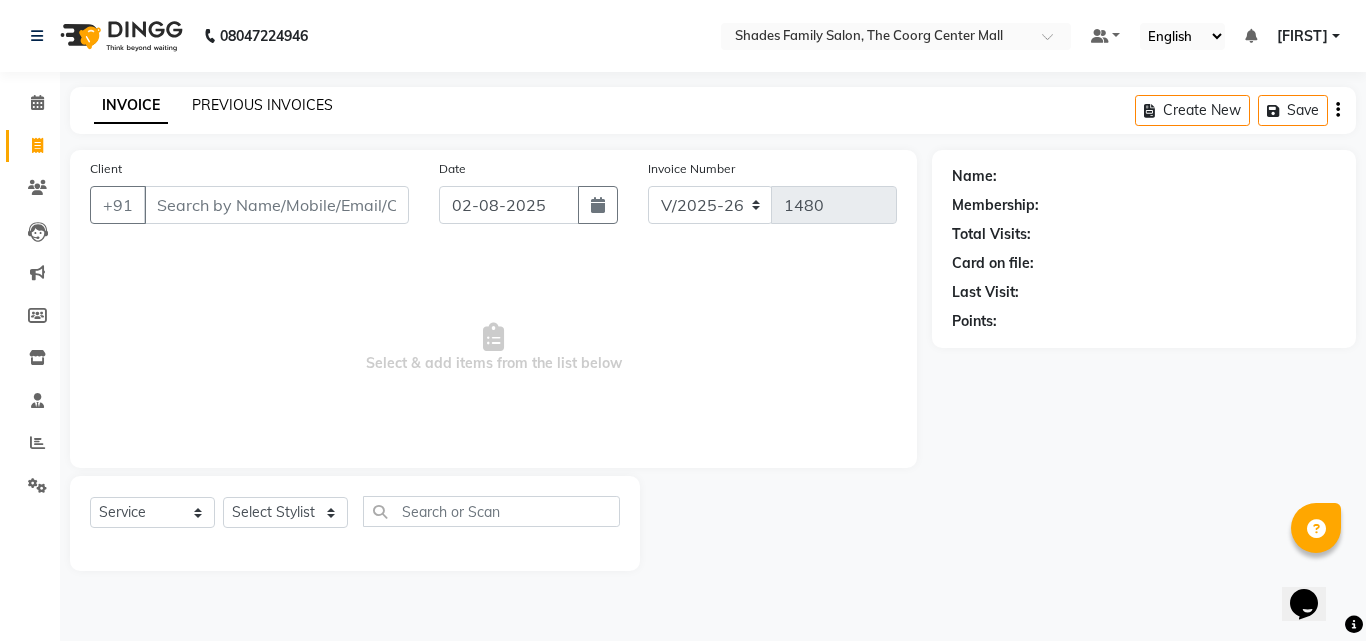 click on "PREVIOUS INVOICES" 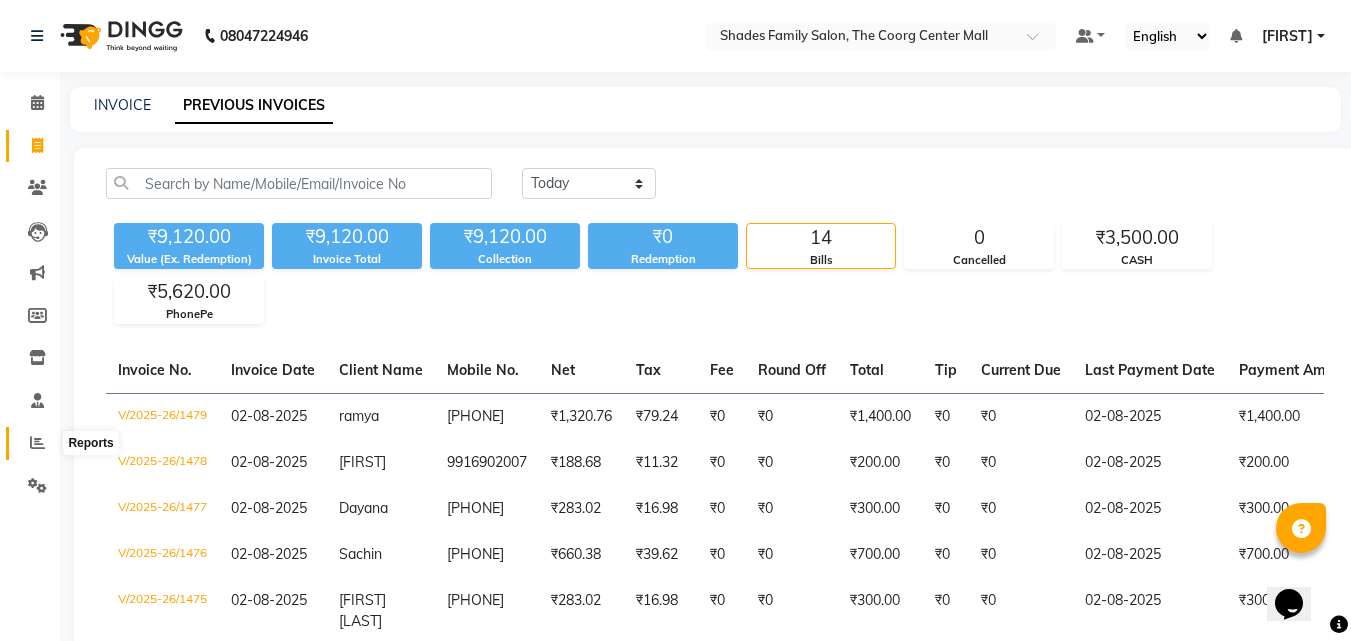 click 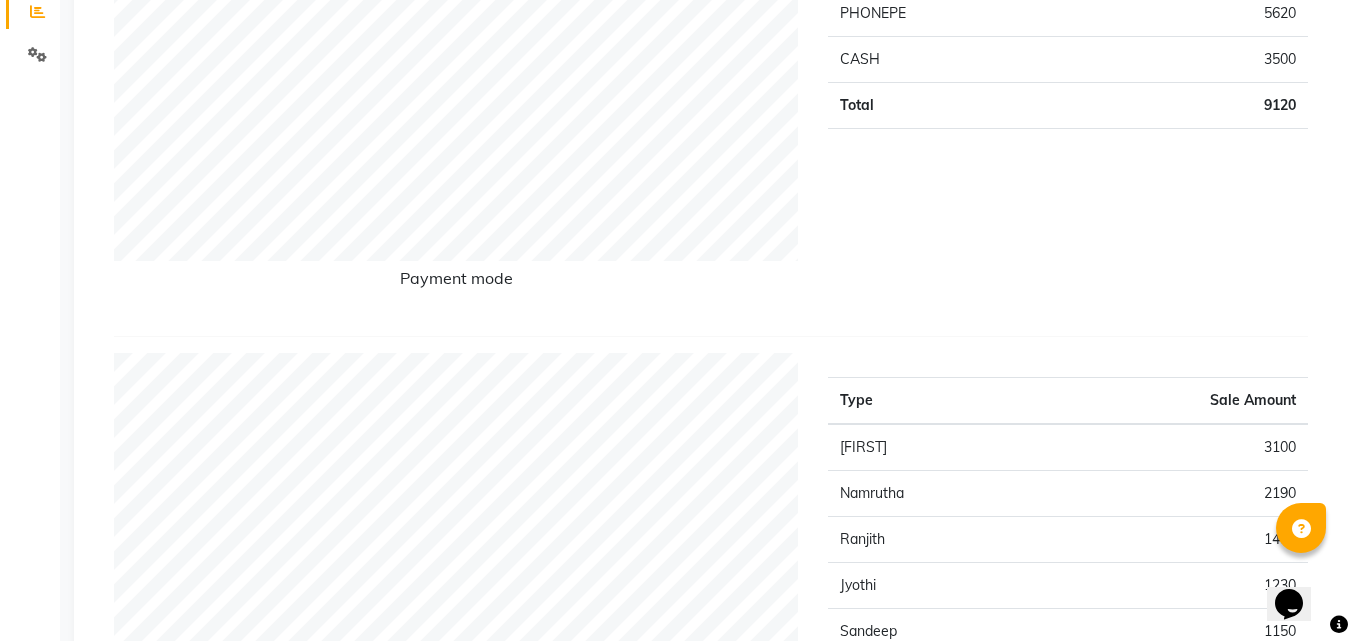 scroll, scrollTop: 700, scrollLeft: 0, axis: vertical 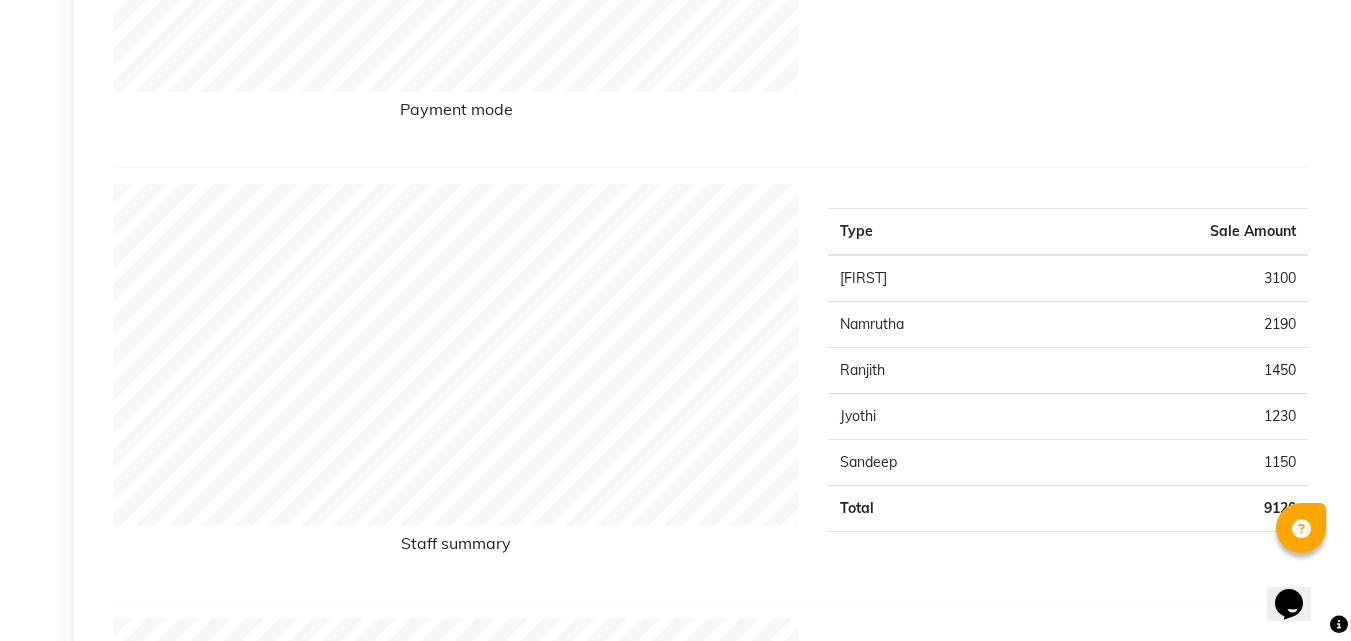 drag, startPoint x: 1312, startPoint y: 490, endPoint x: 1337, endPoint y: 501, distance: 27.313 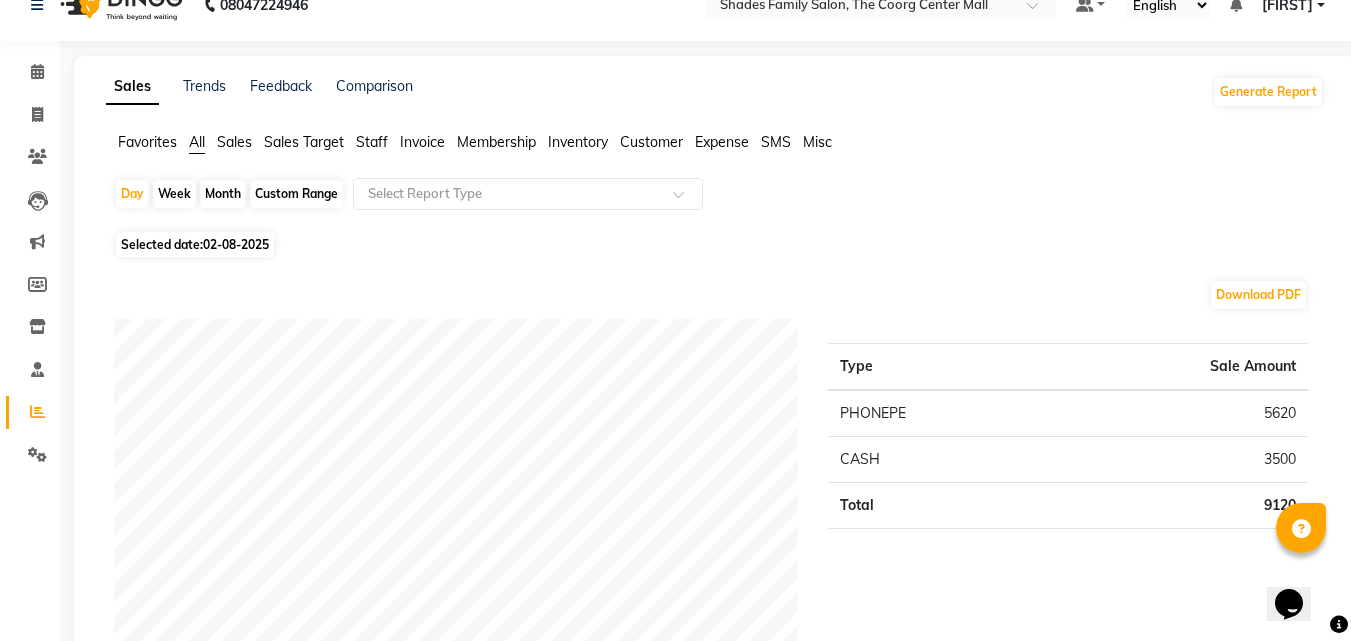 scroll, scrollTop: 0, scrollLeft: 0, axis: both 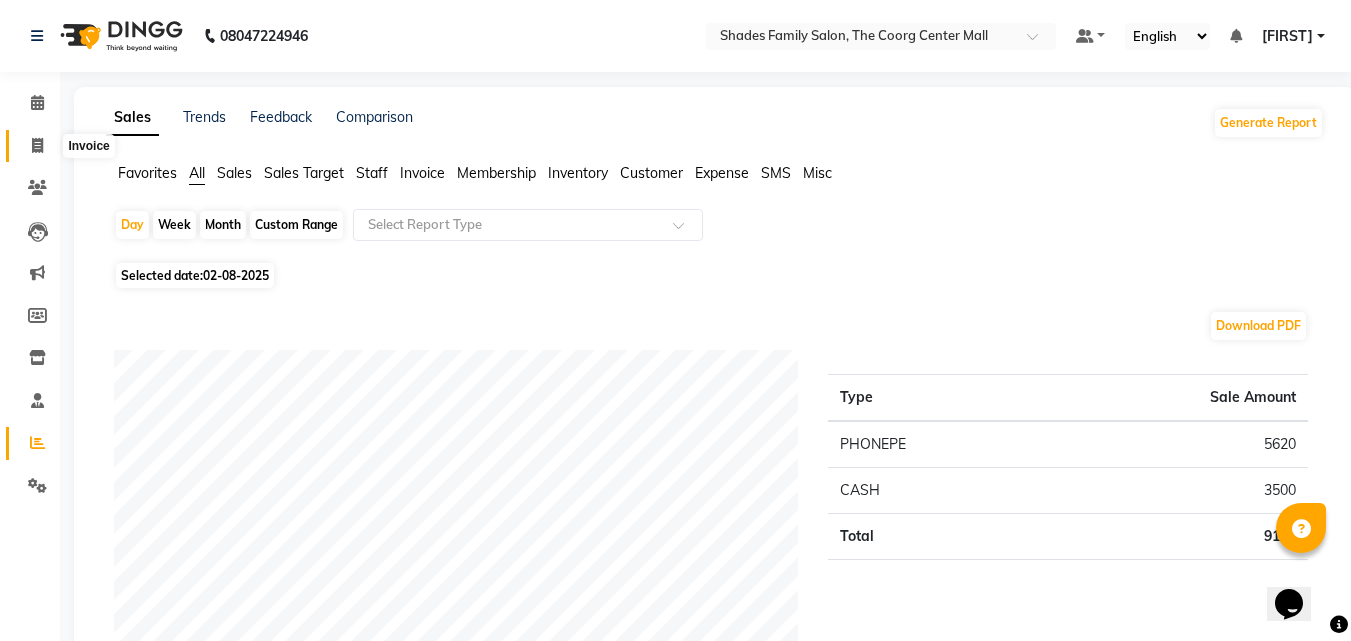 click 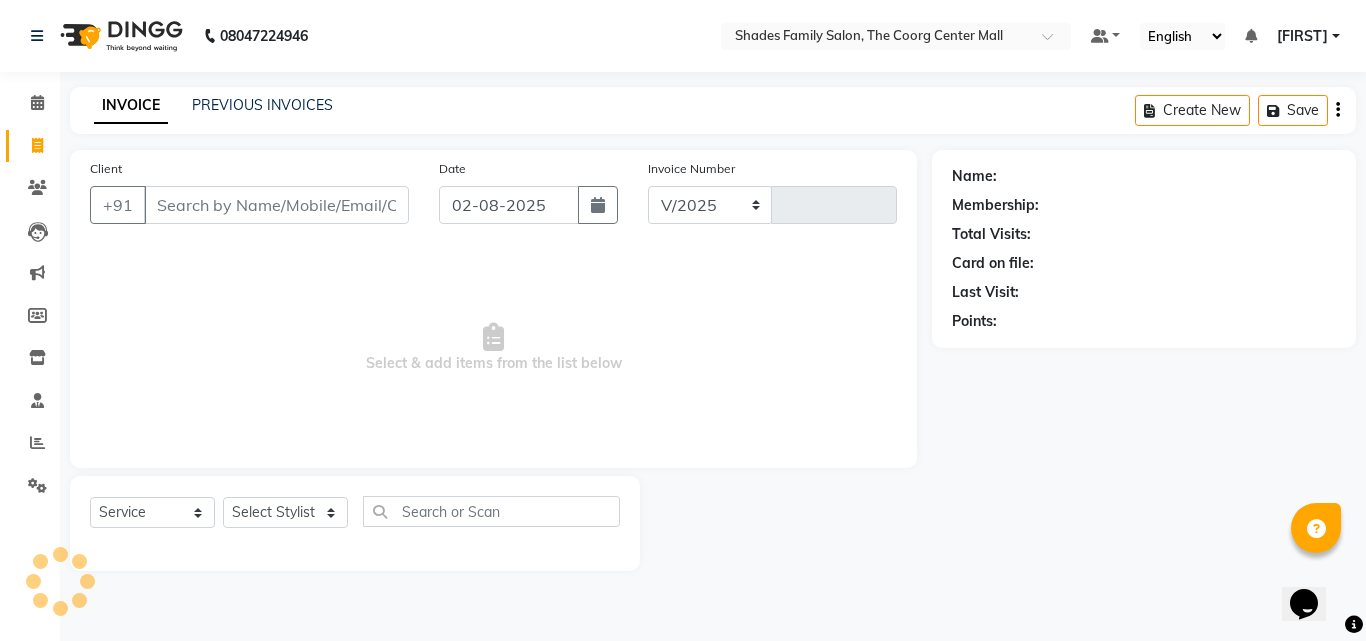 select on "7447" 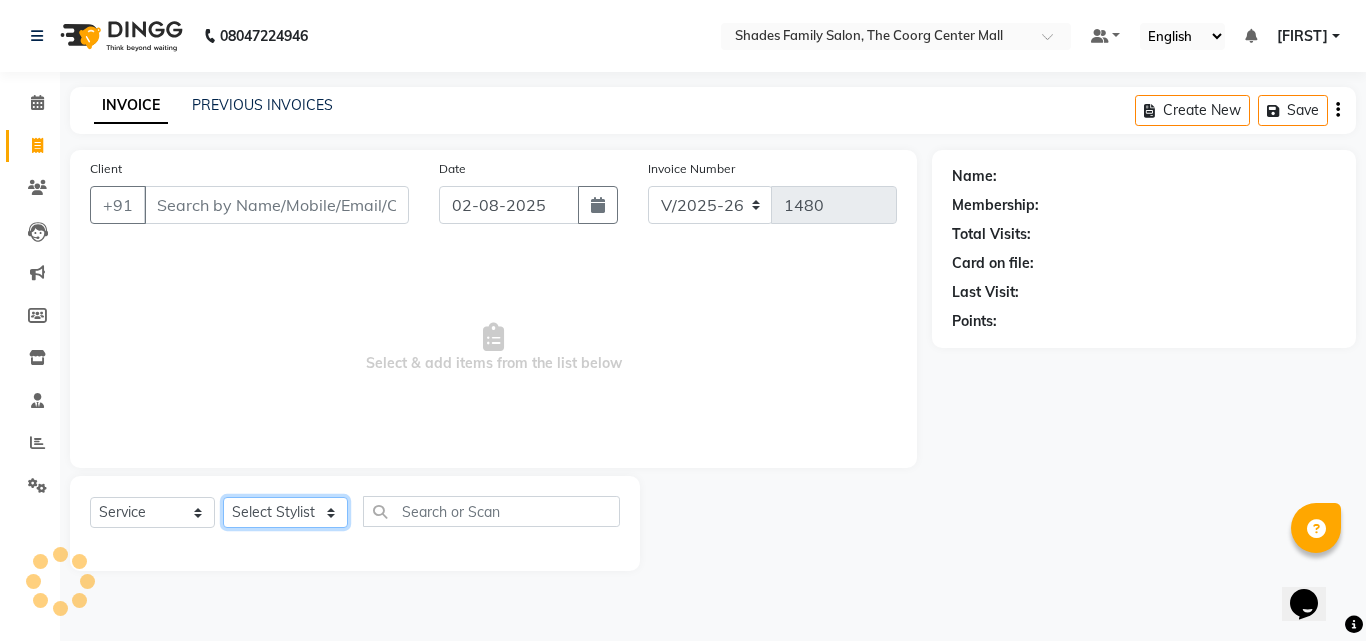 click on "Select Stylist [FIRST] [FIRST] [FIRST] [FIRST] [FIRST] [FIRST]" 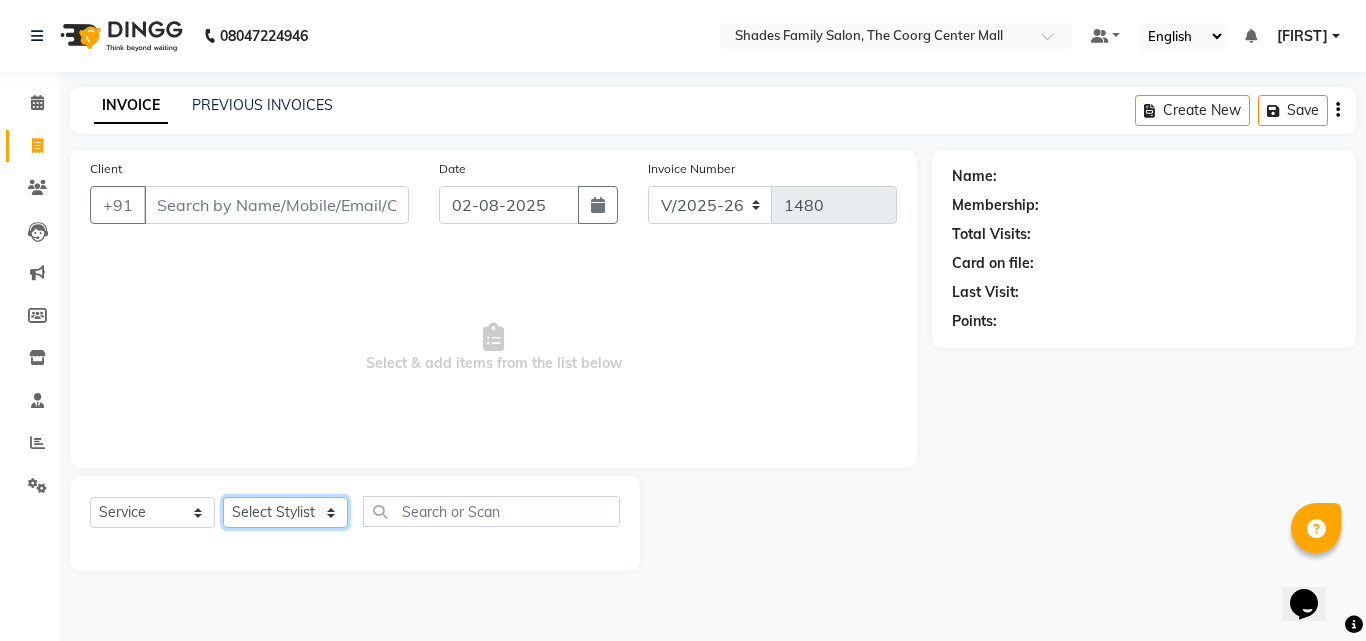 select on "85648" 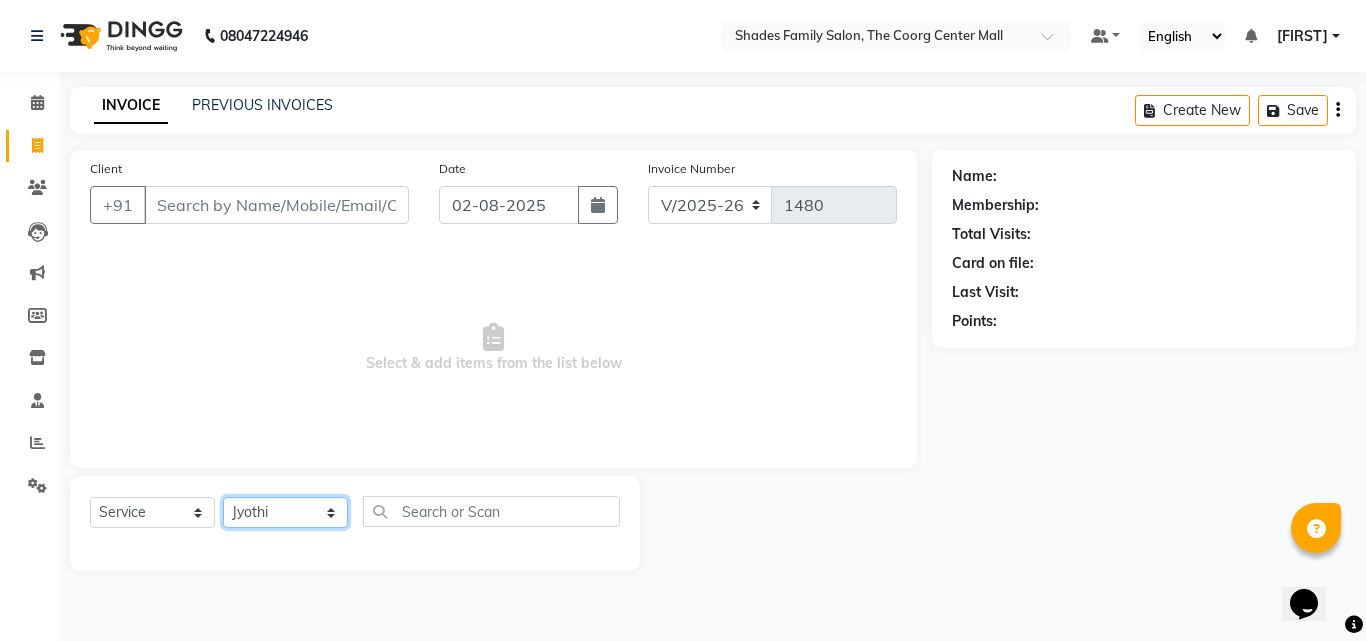 click on "Select Stylist [FIRST] [FIRST] [FIRST] [FIRST] [FIRST] [FIRST]" 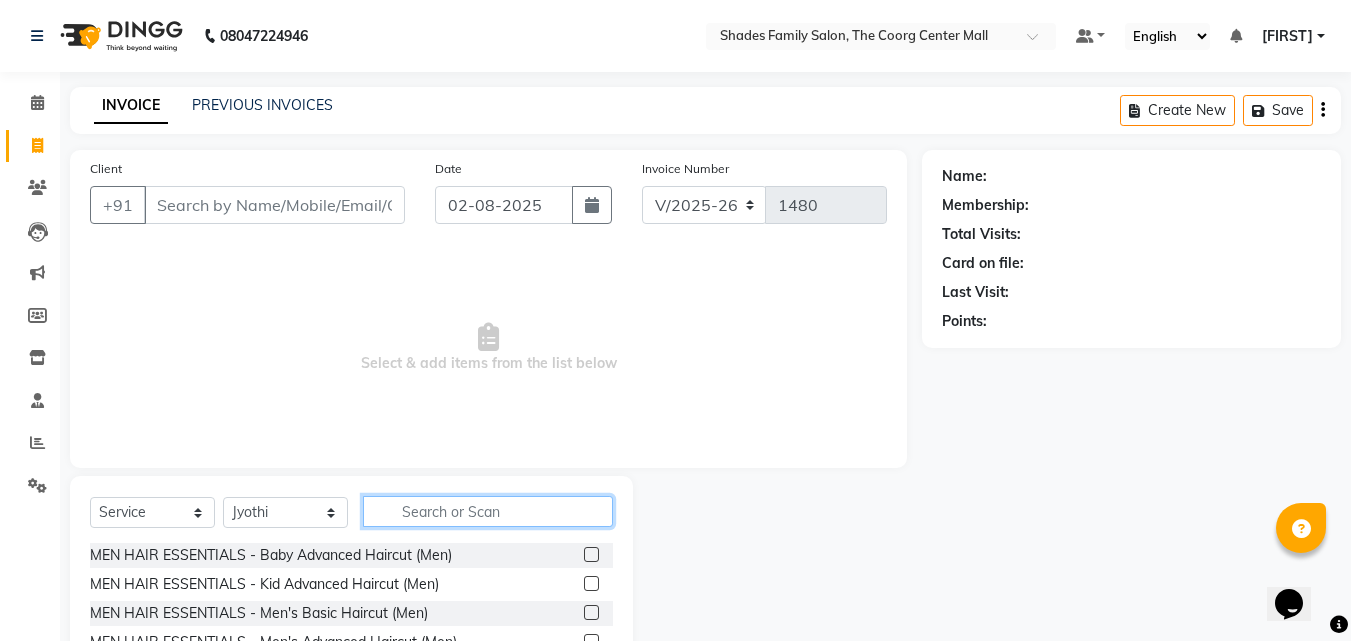 click 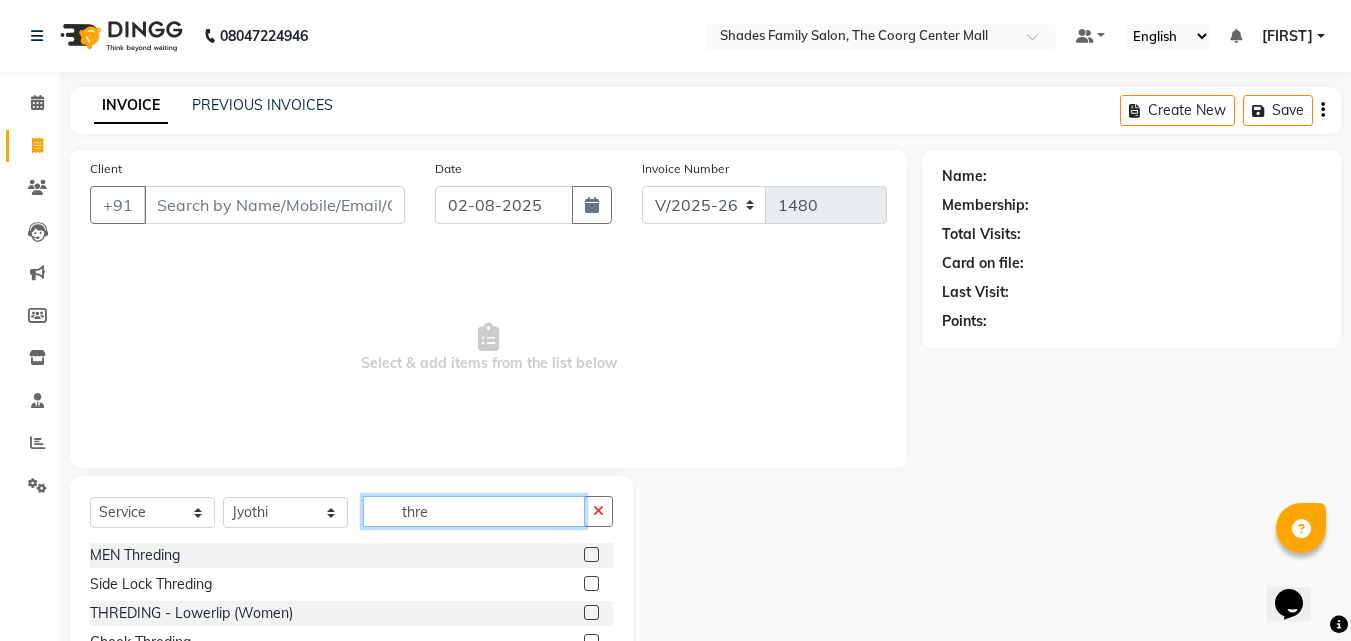 scroll, scrollTop: 160, scrollLeft: 0, axis: vertical 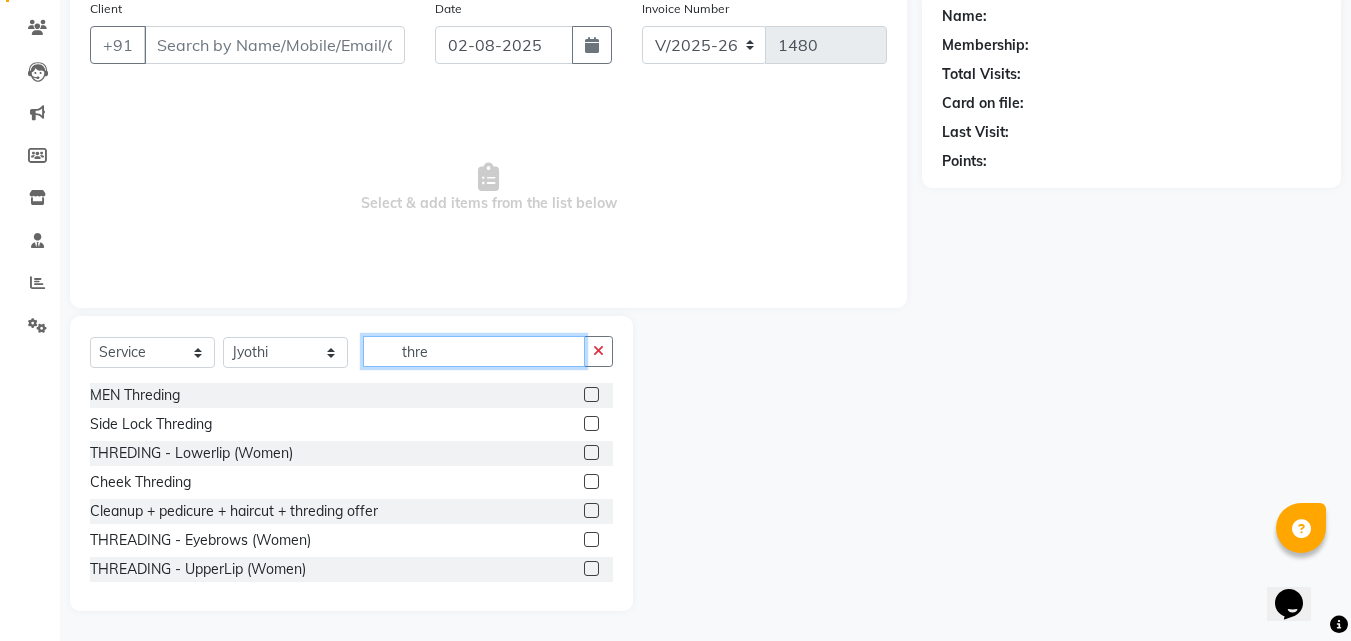 type on "thre" 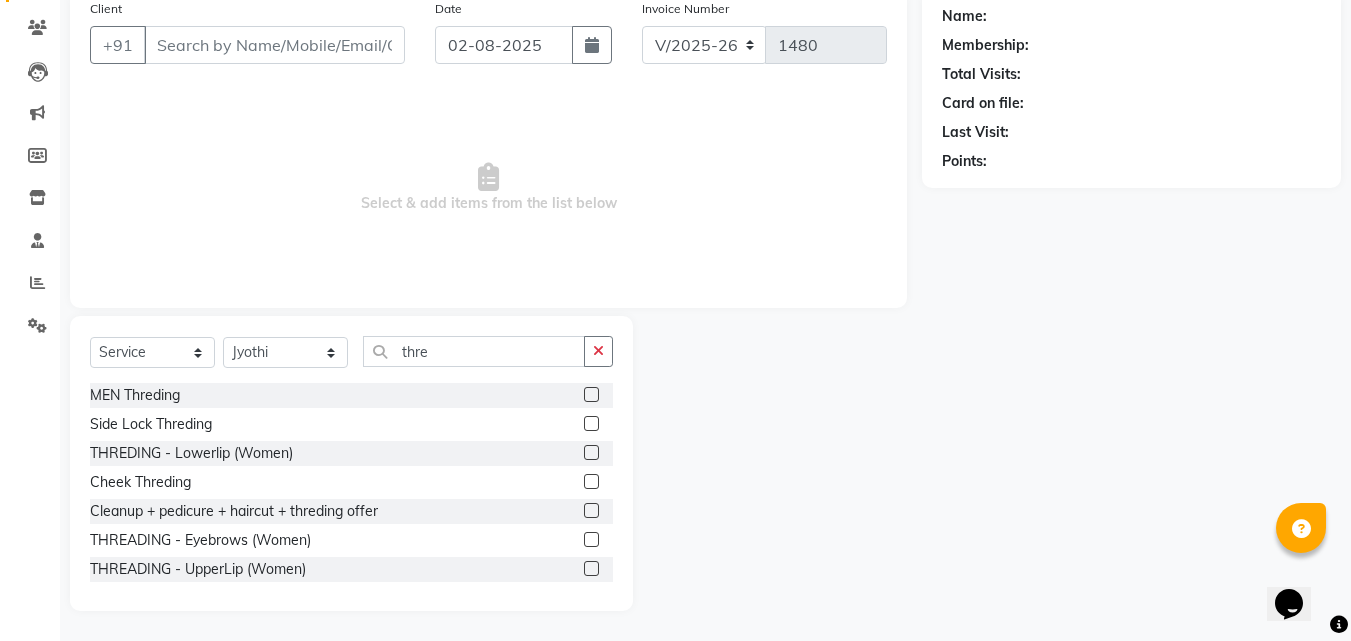 click 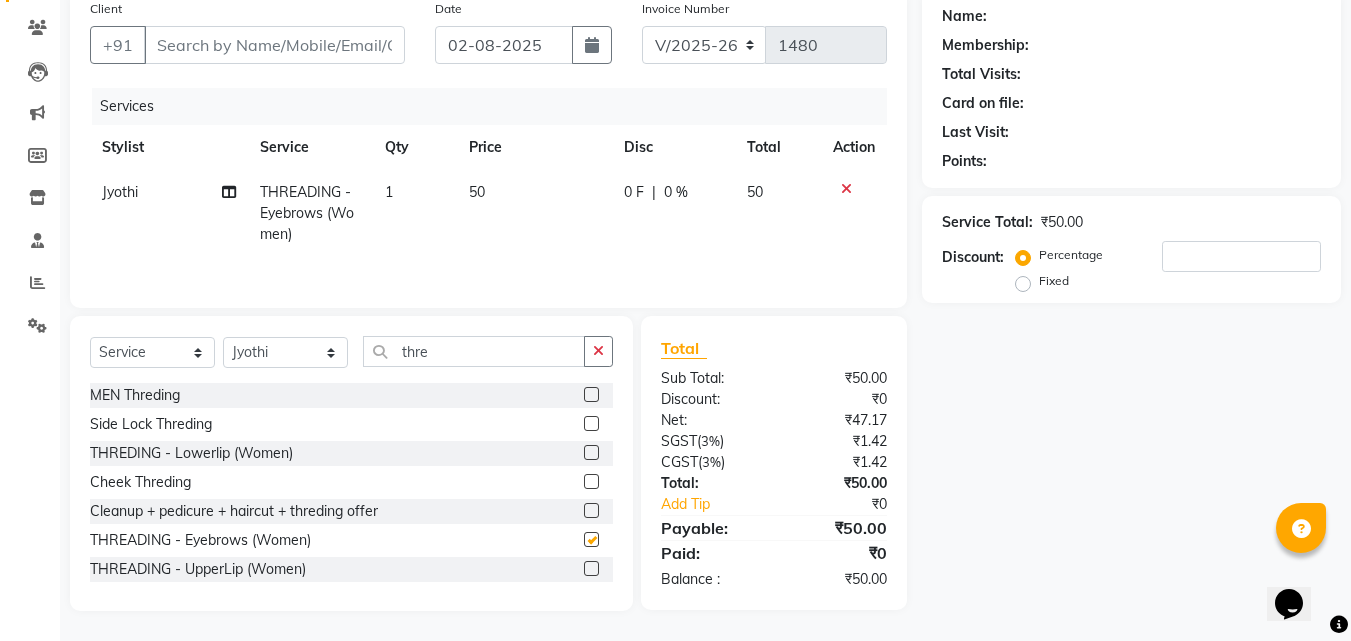 checkbox on "false" 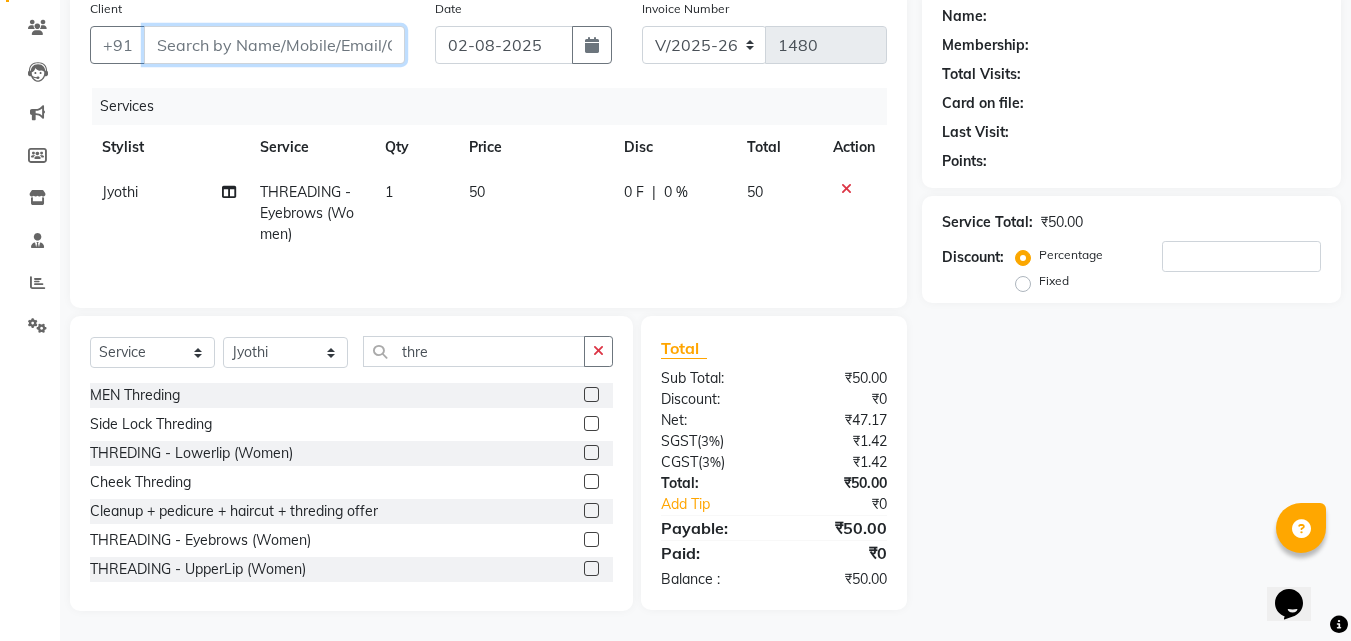 click on "Client" at bounding box center (274, 45) 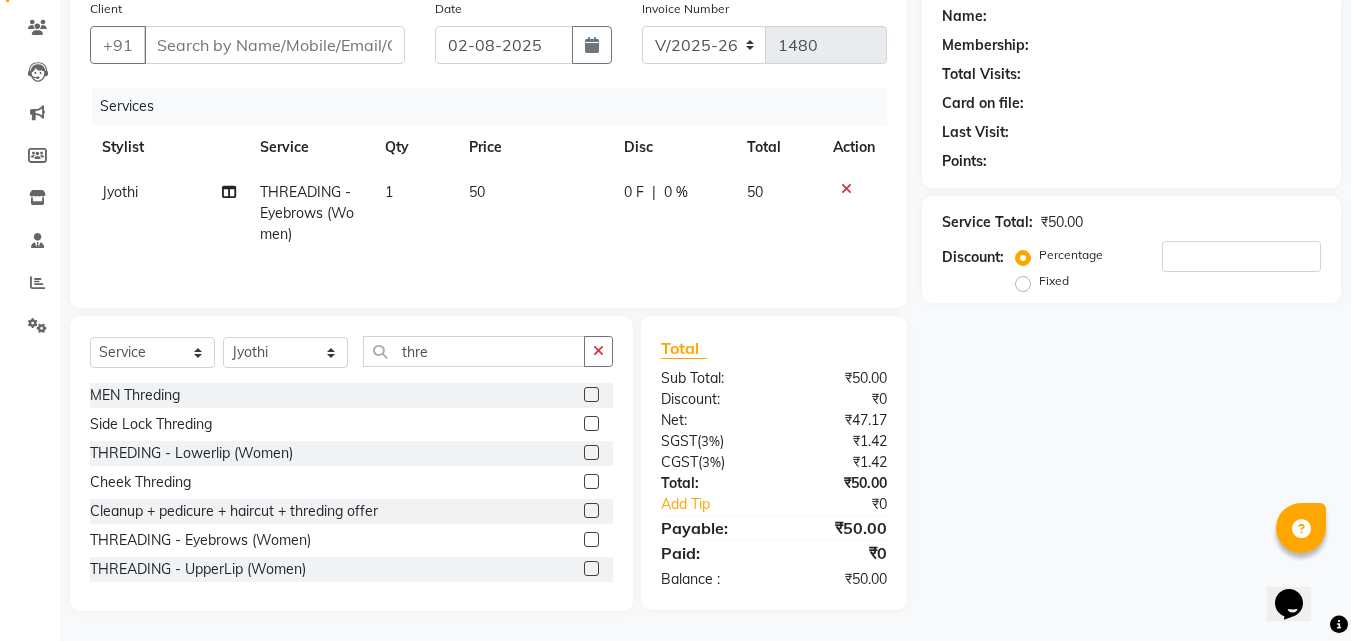 click on "Service Total:  ₹50.00  Discount:  Percentage   Fixed" 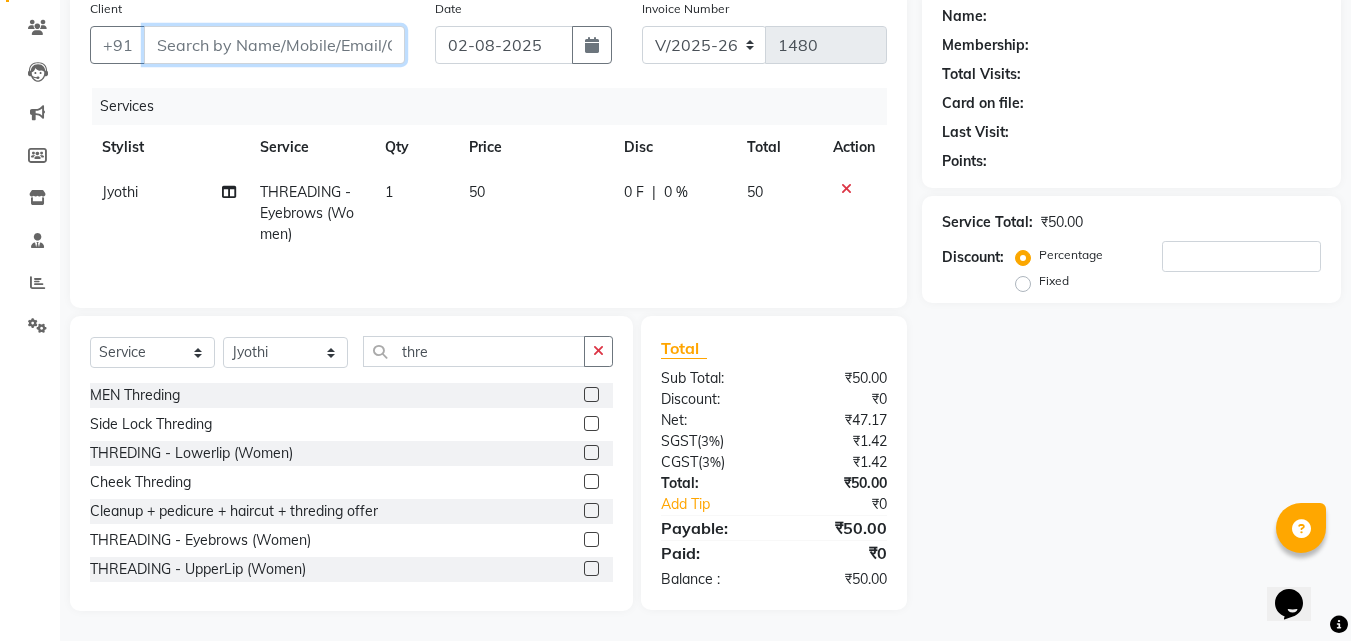click on "Client" at bounding box center [274, 45] 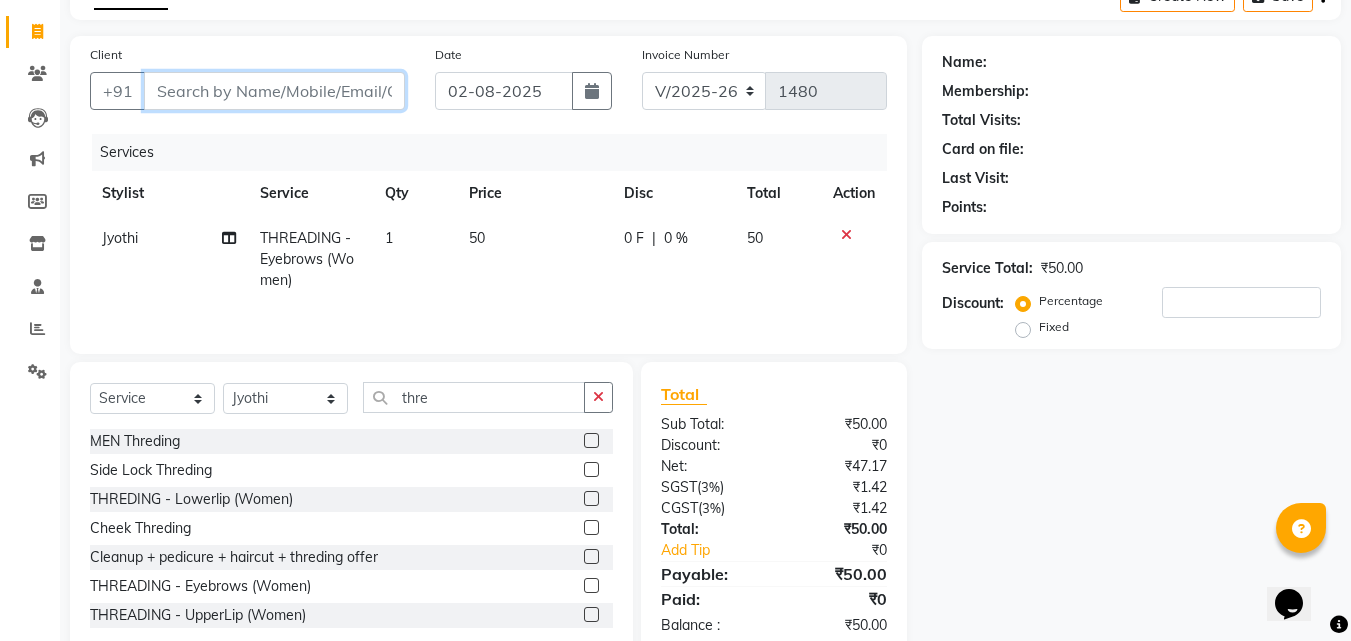 scroll, scrollTop: 160, scrollLeft: 0, axis: vertical 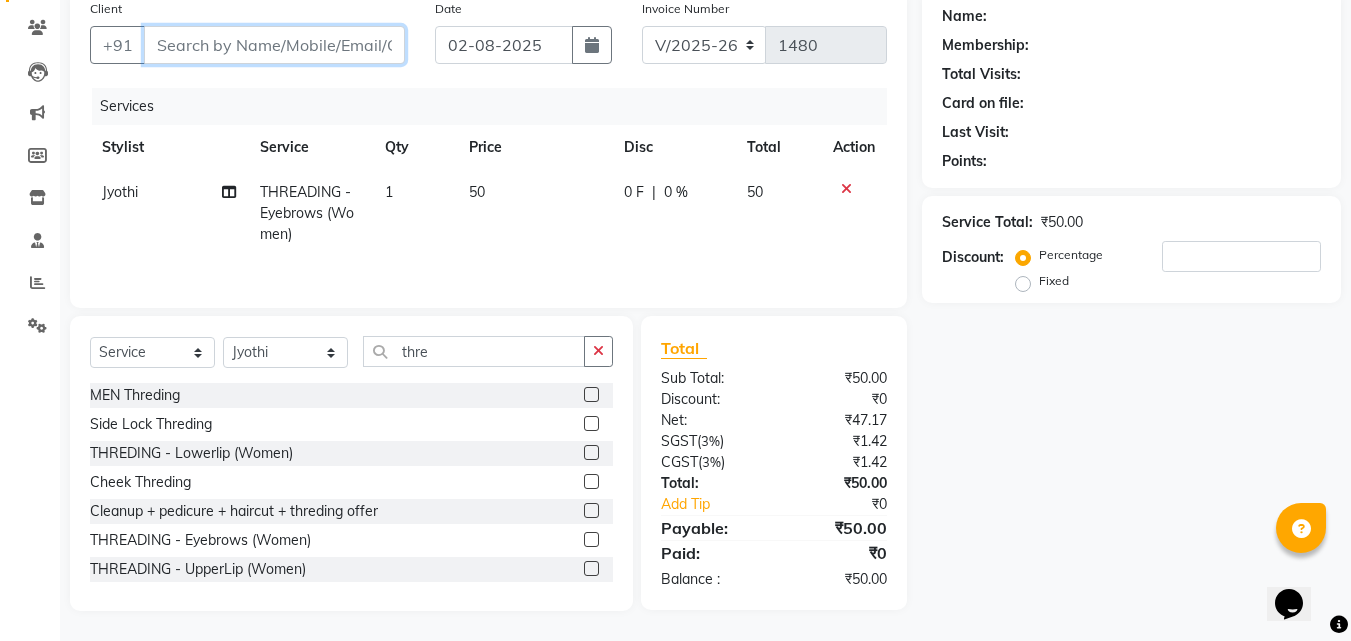 click on "Client" at bounding box center [274, 45] 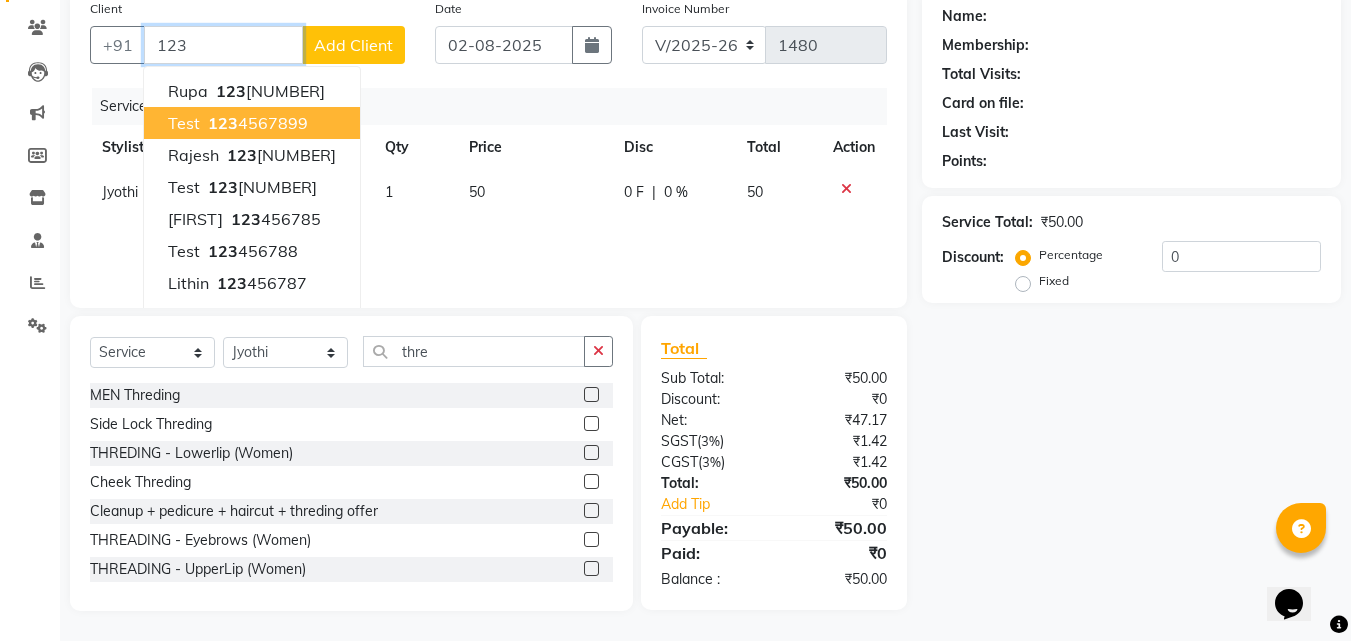 click on "123" at bounding box center (223, 123) 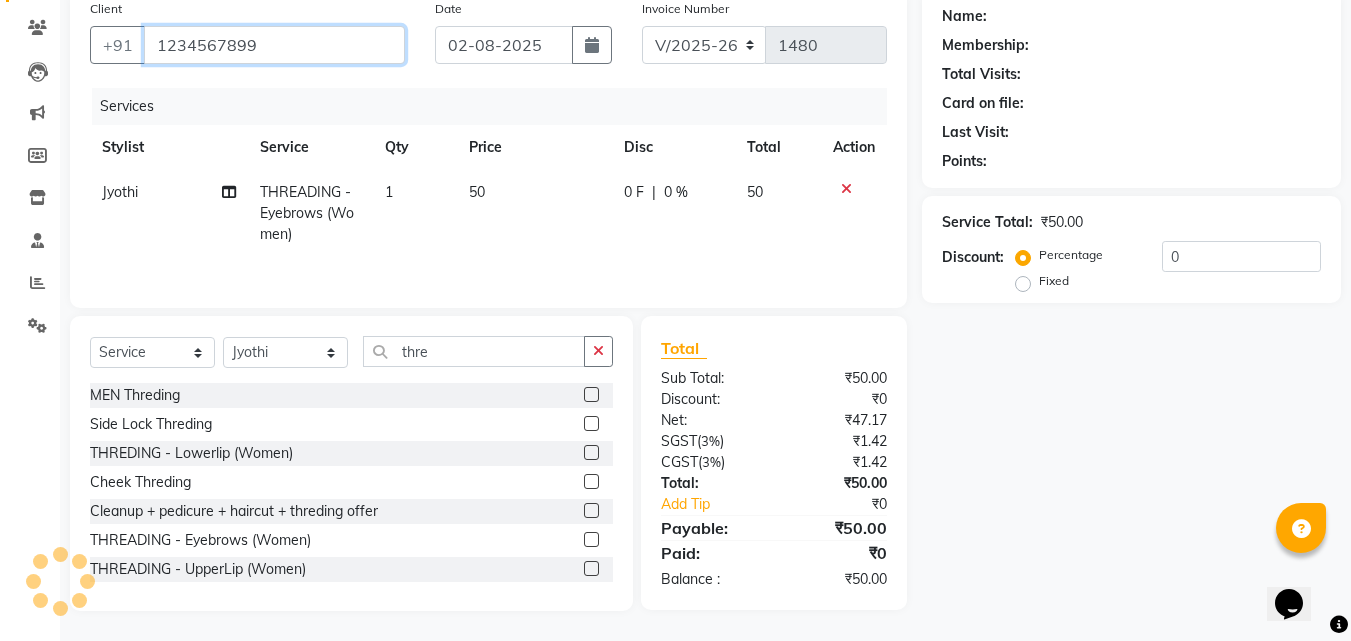 type on "1234567899" 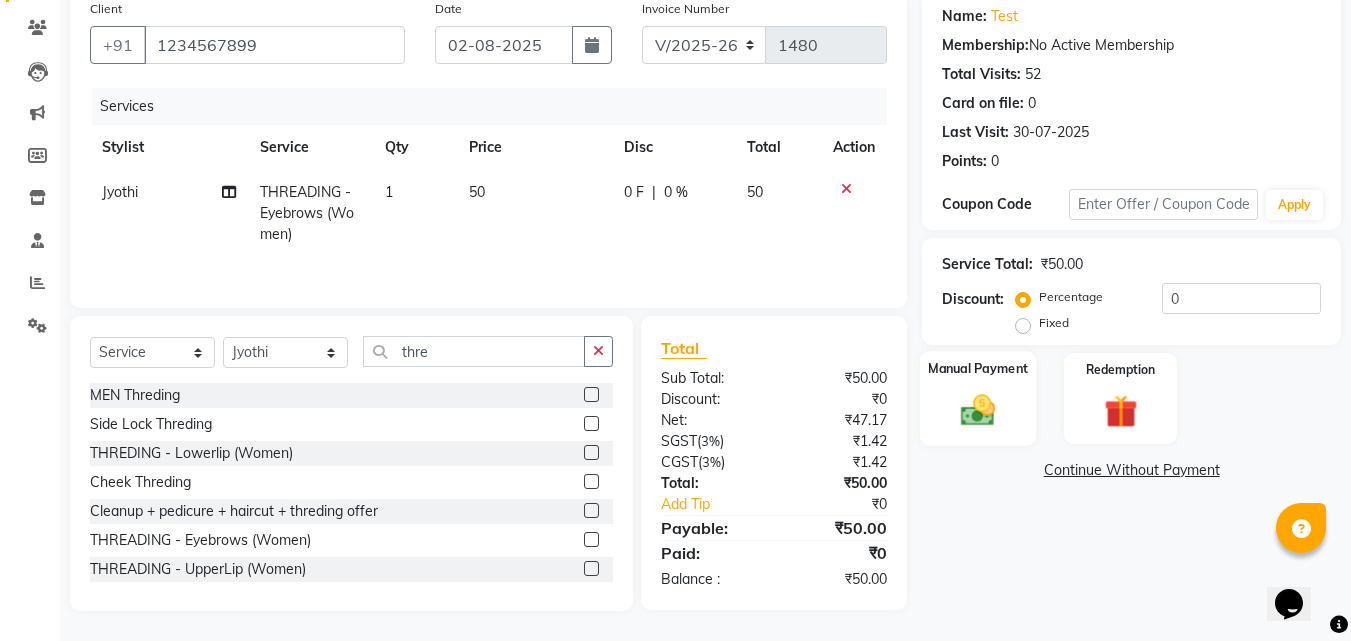 click 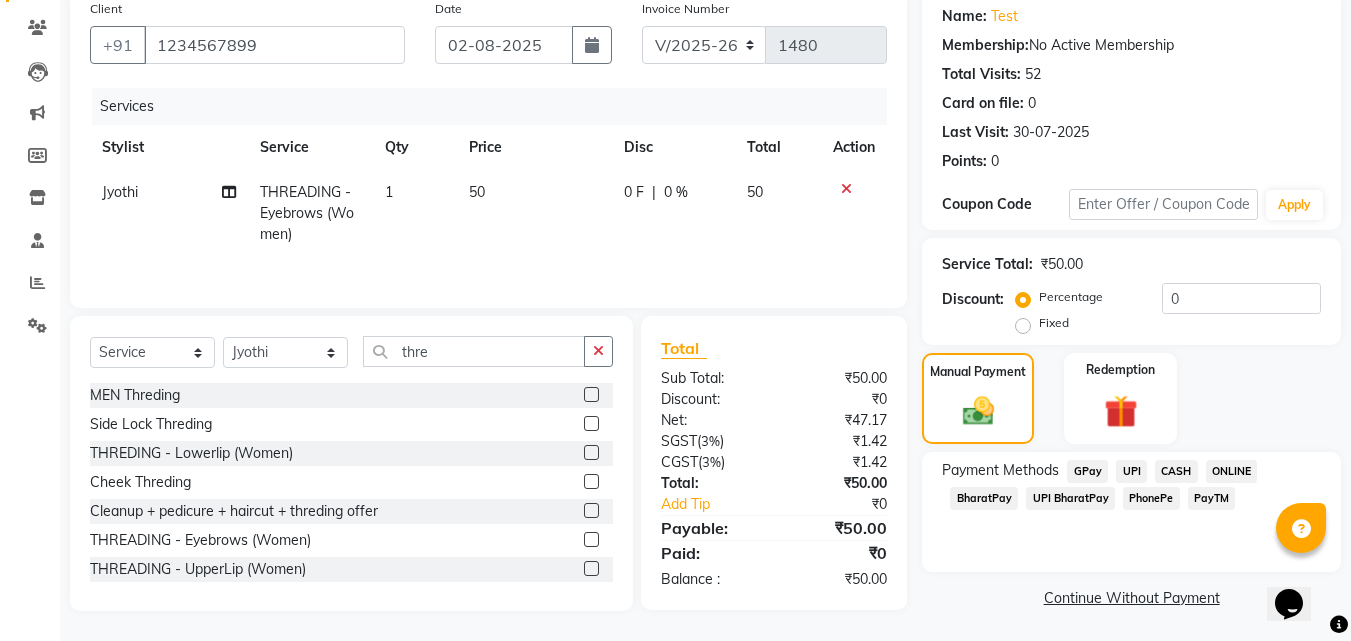 click on "PhonePe" 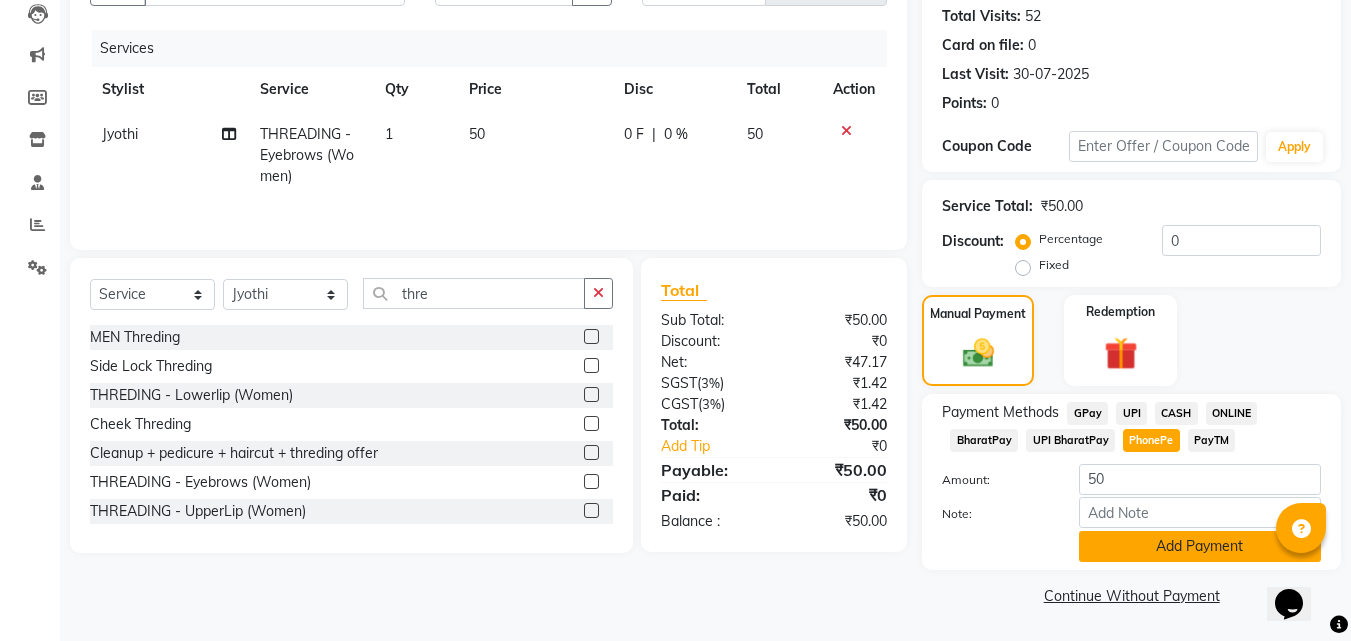 click on "Add Payment" 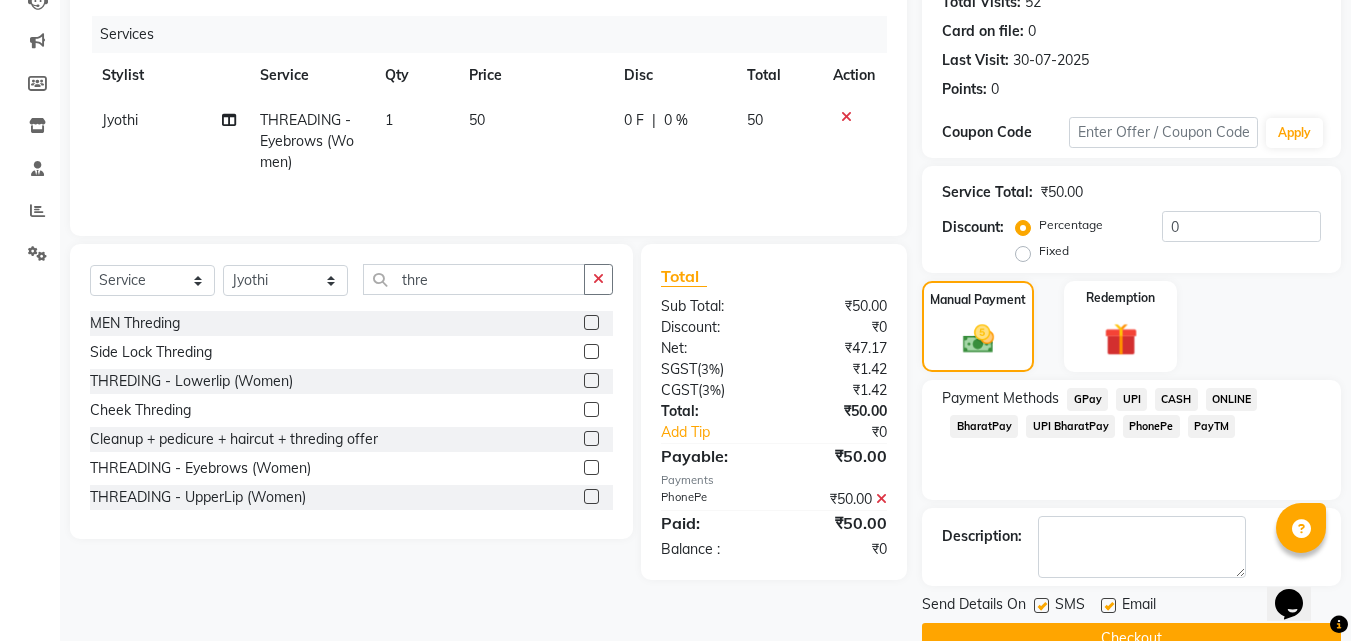 scroll, scrollTop: 275, scrollLeft: 0, axis: vertical 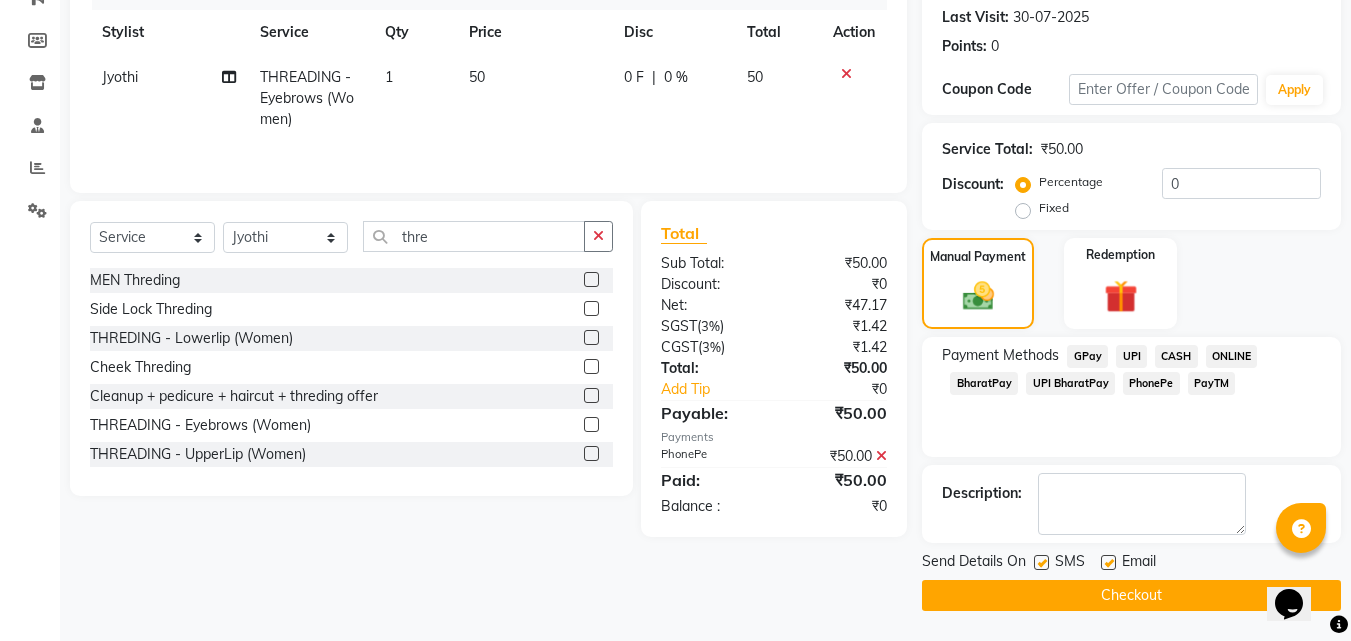 click on "Checkout" 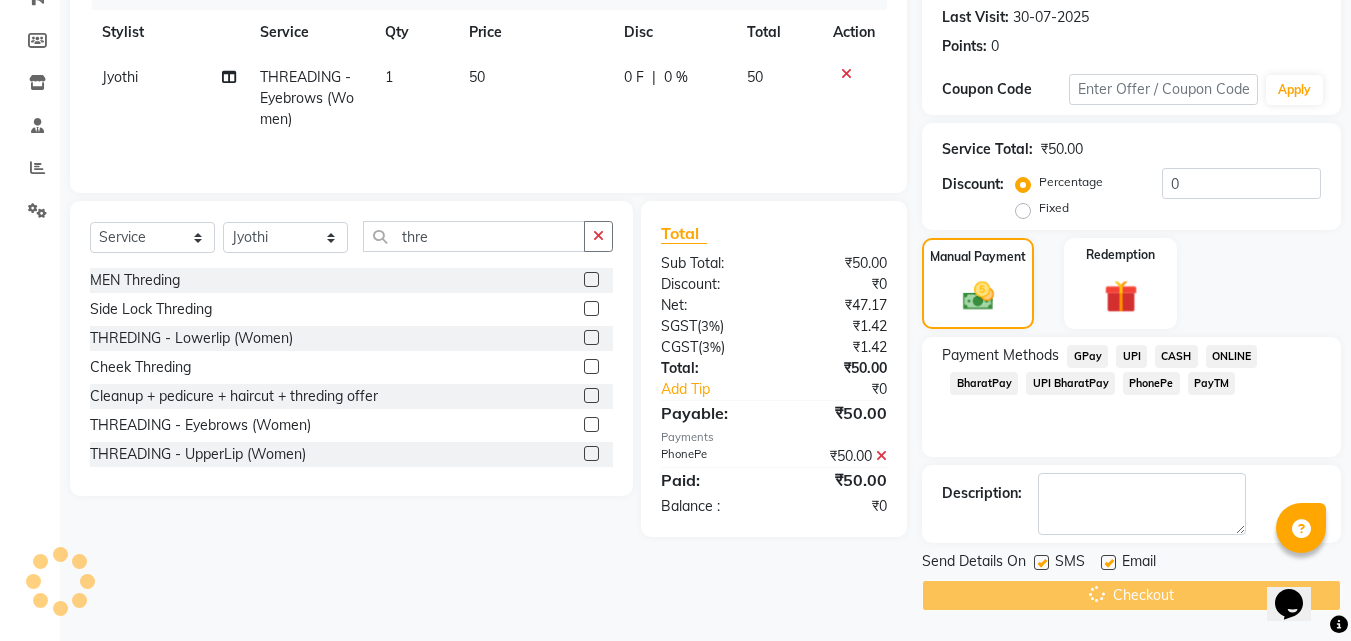 scroll, scrollTop: 0, scrollLeft: 0, axis: both 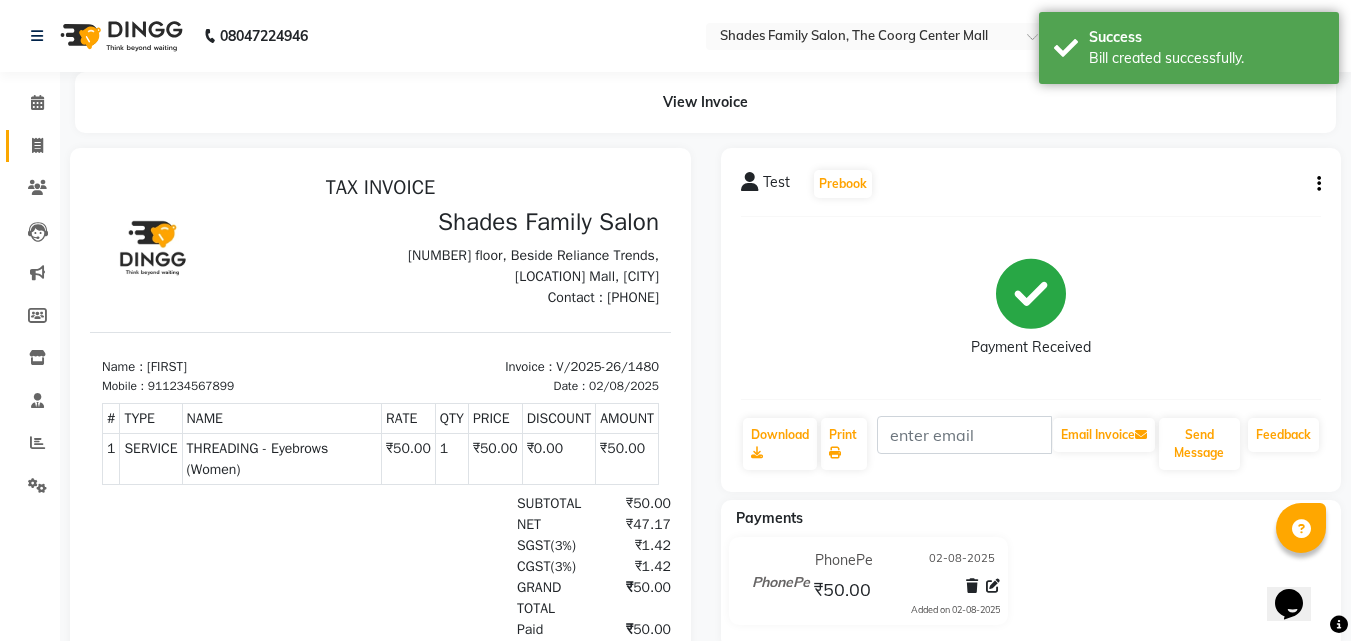 drag, startPoint x: 35, startPoint y: 142, endPoint x: 52, endPoint y: 141, distance: 17.029387 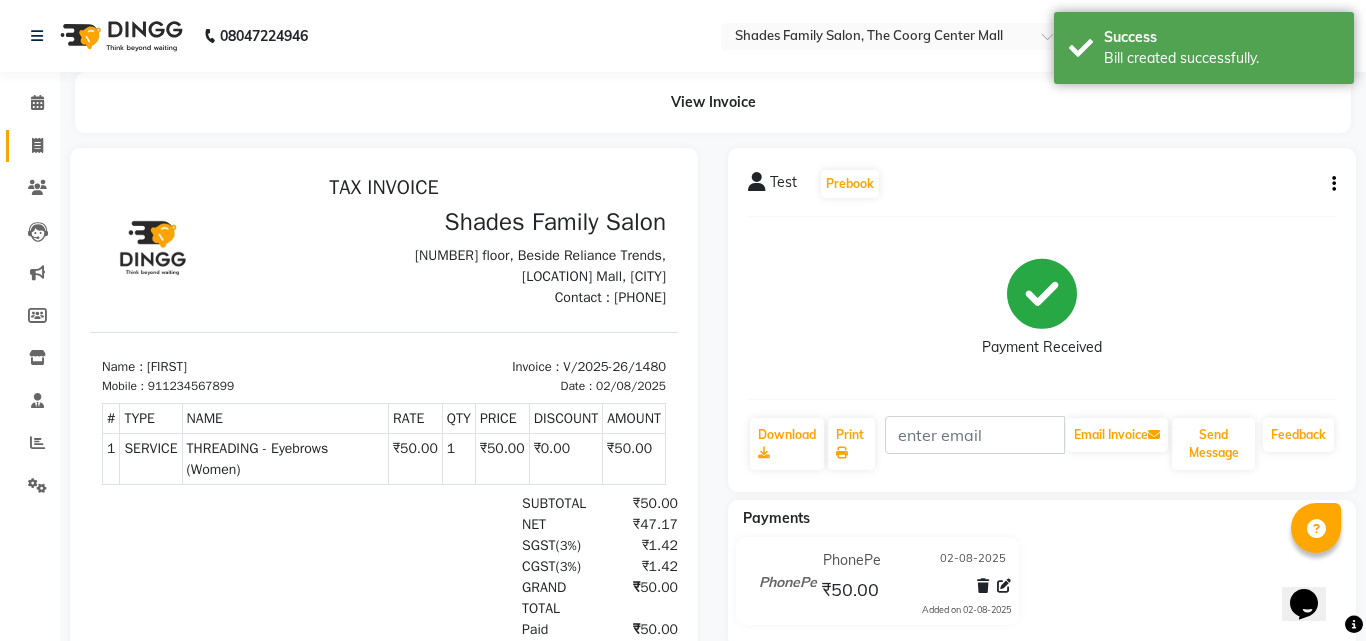 select on "service" 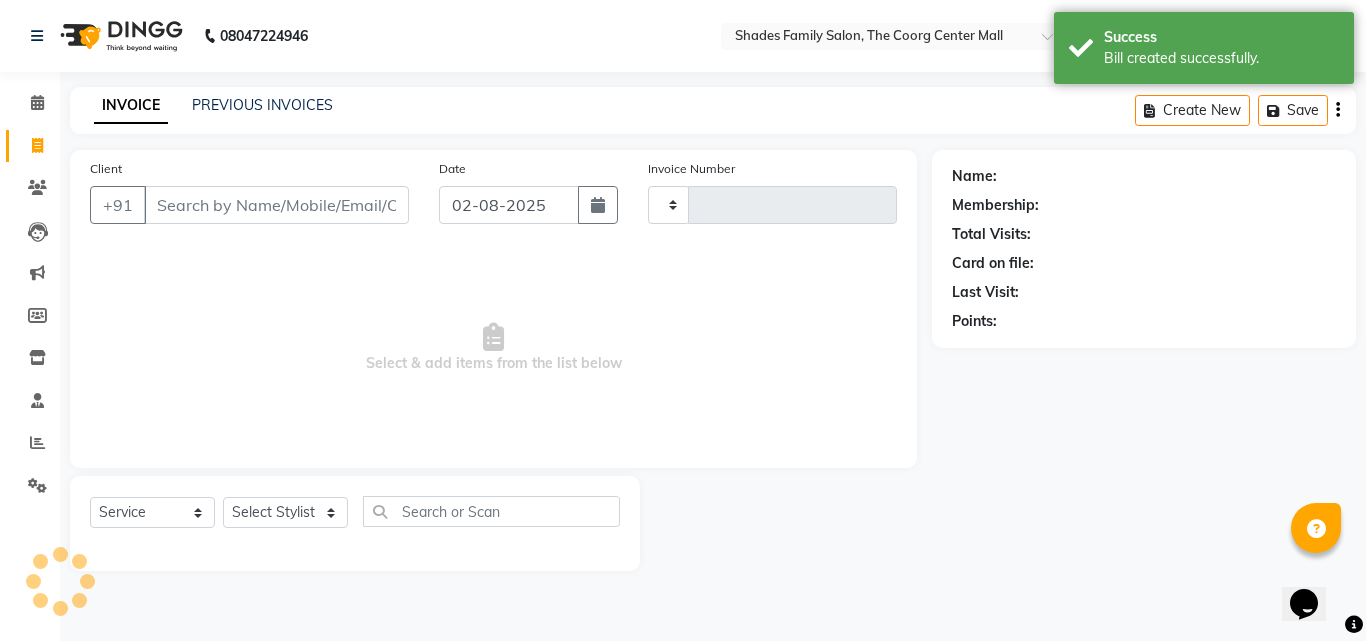 type on "1481" 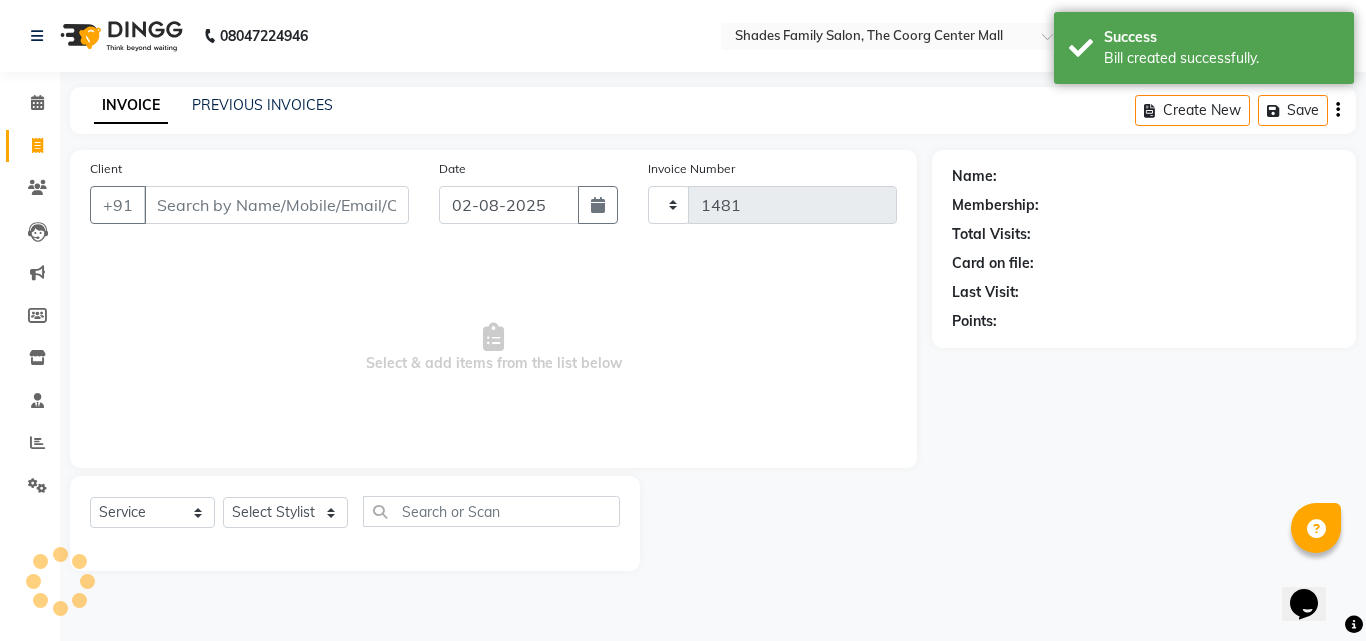 select on "7447" 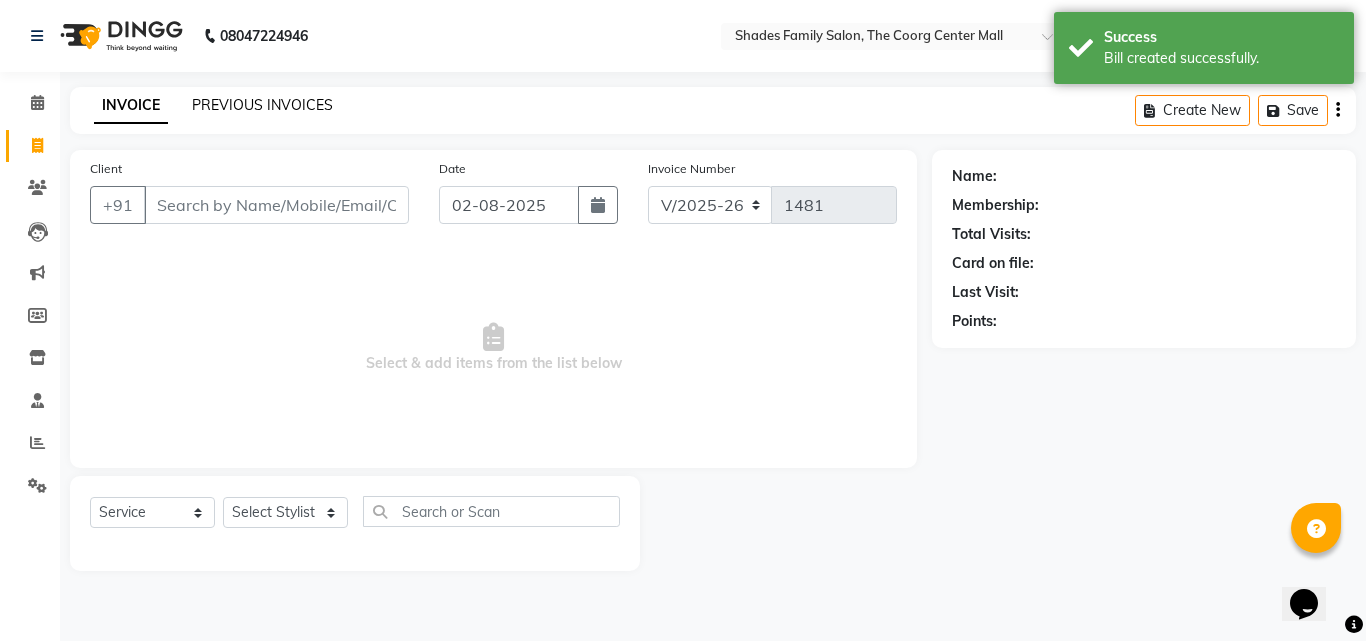 click on "PREVIOUS INVOICES" 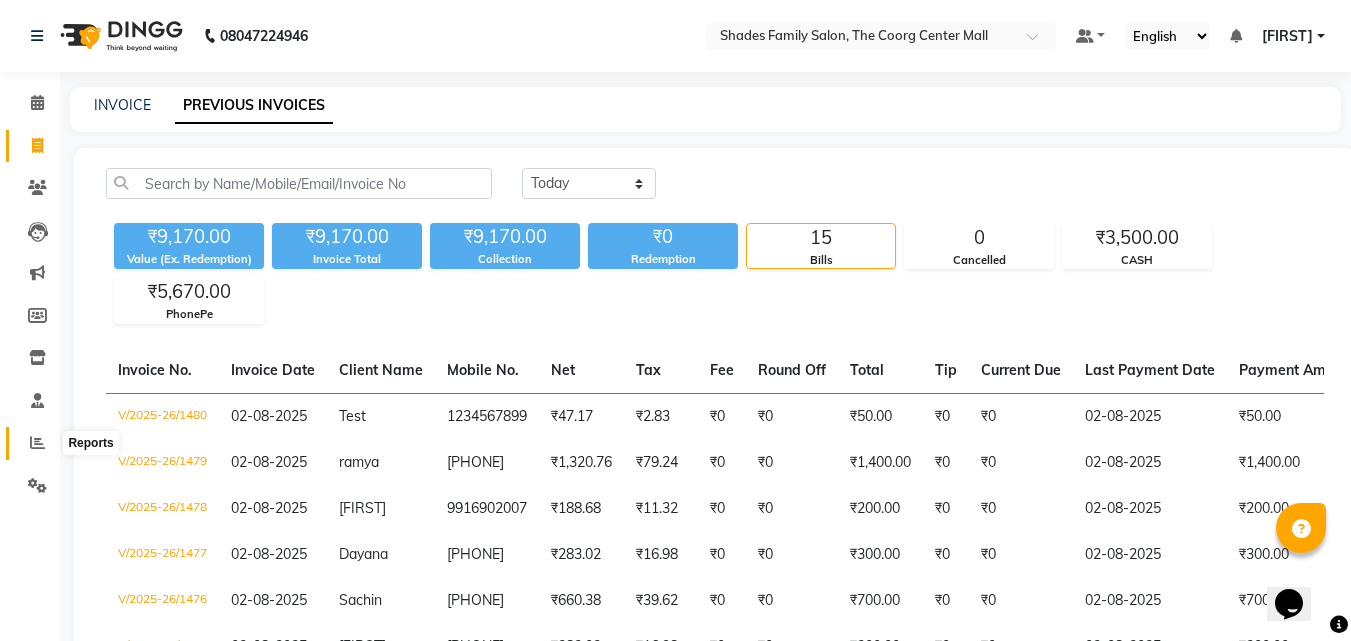 click 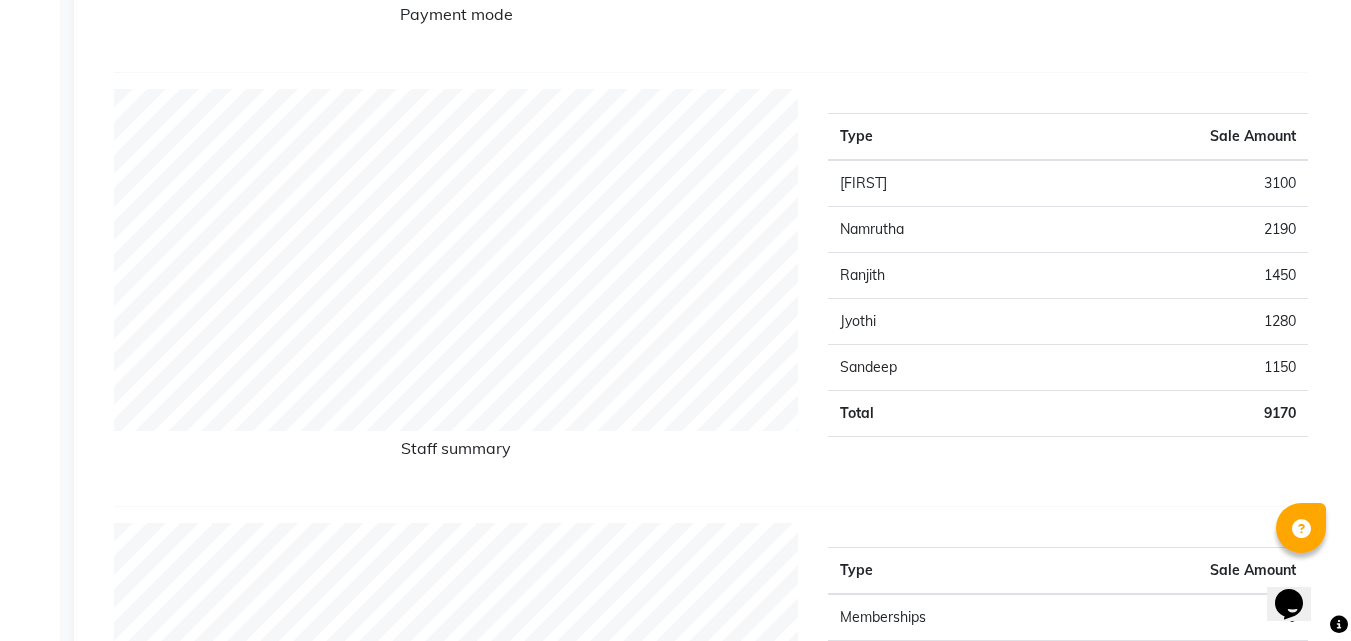 scroll, scrollTop: 700, scrollLeft: 0, axis: vertical 